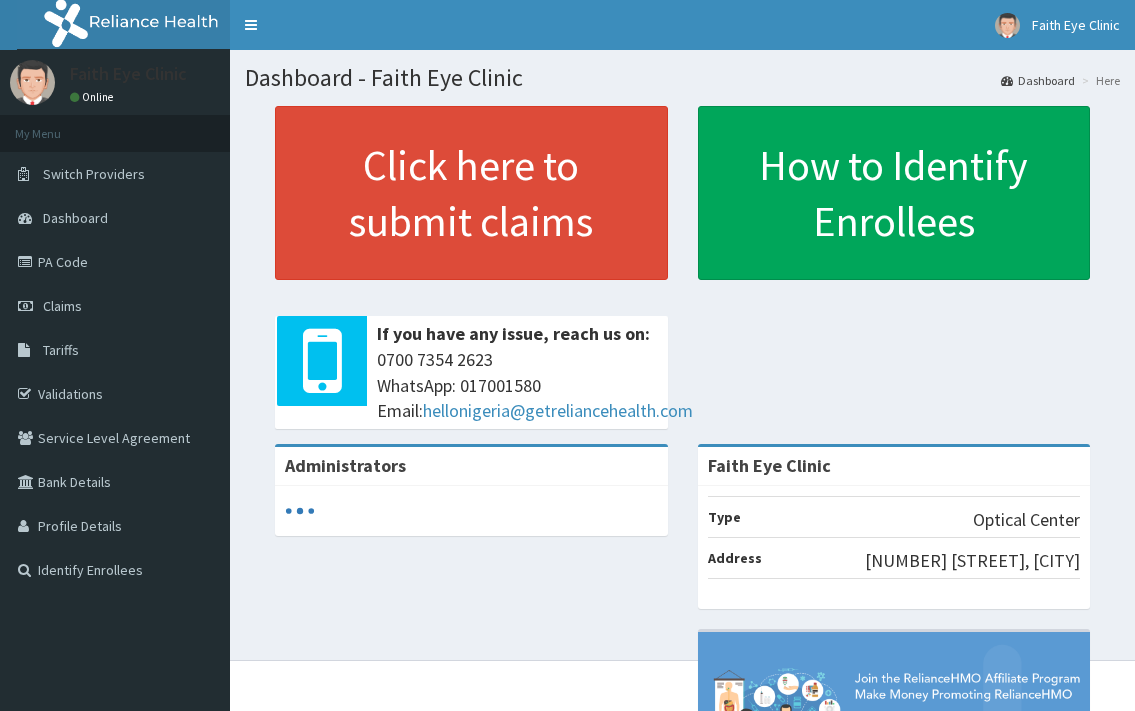 scroll, scrollTop: 0, scrollLeft: 0, axis: both 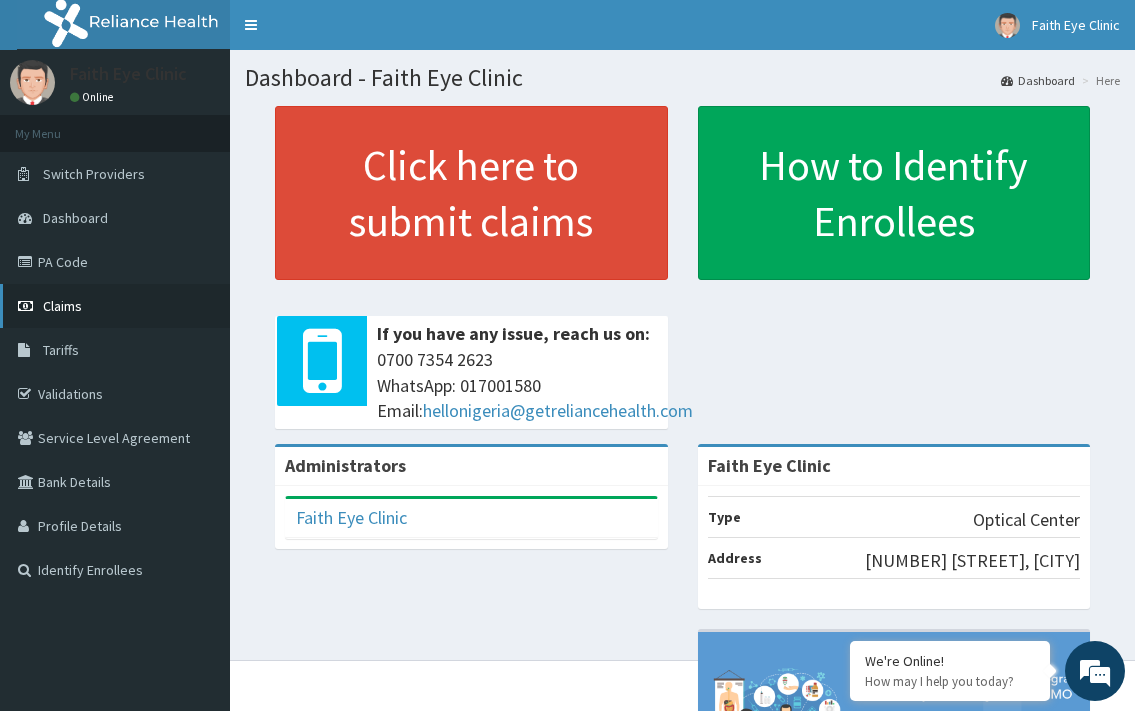 click on "Claims" at bounding box center [115, 306] 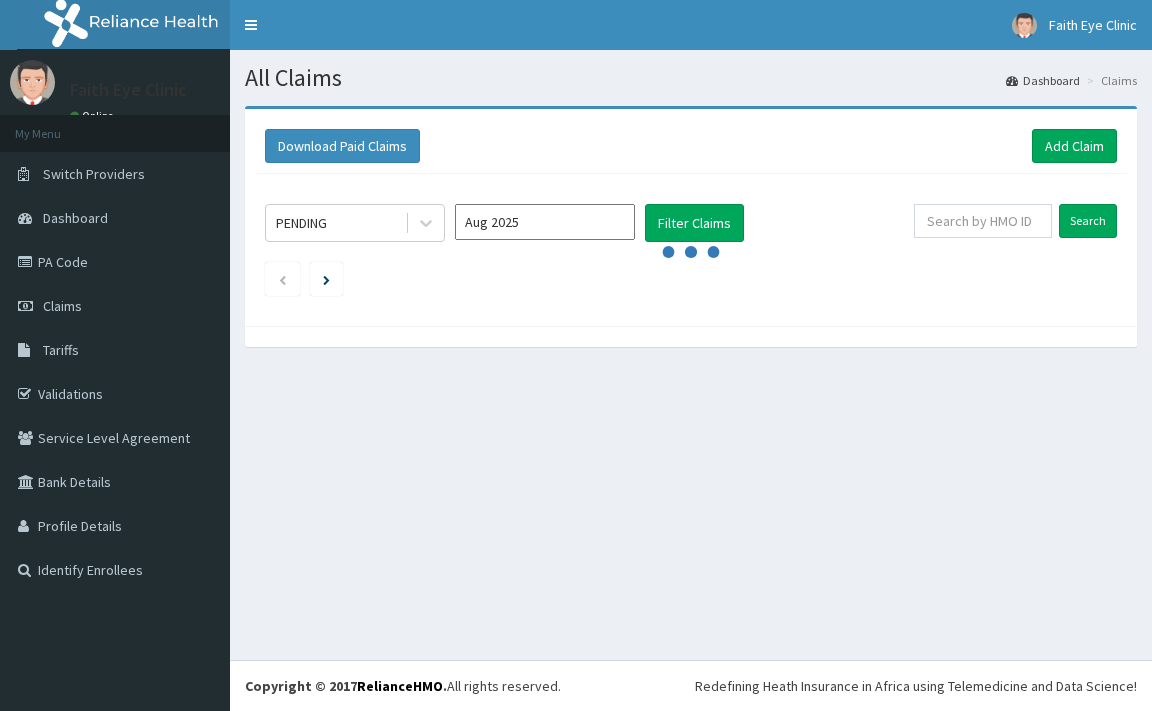 scroll, scrollTop: 0, scrollLeft: 0, axis: both 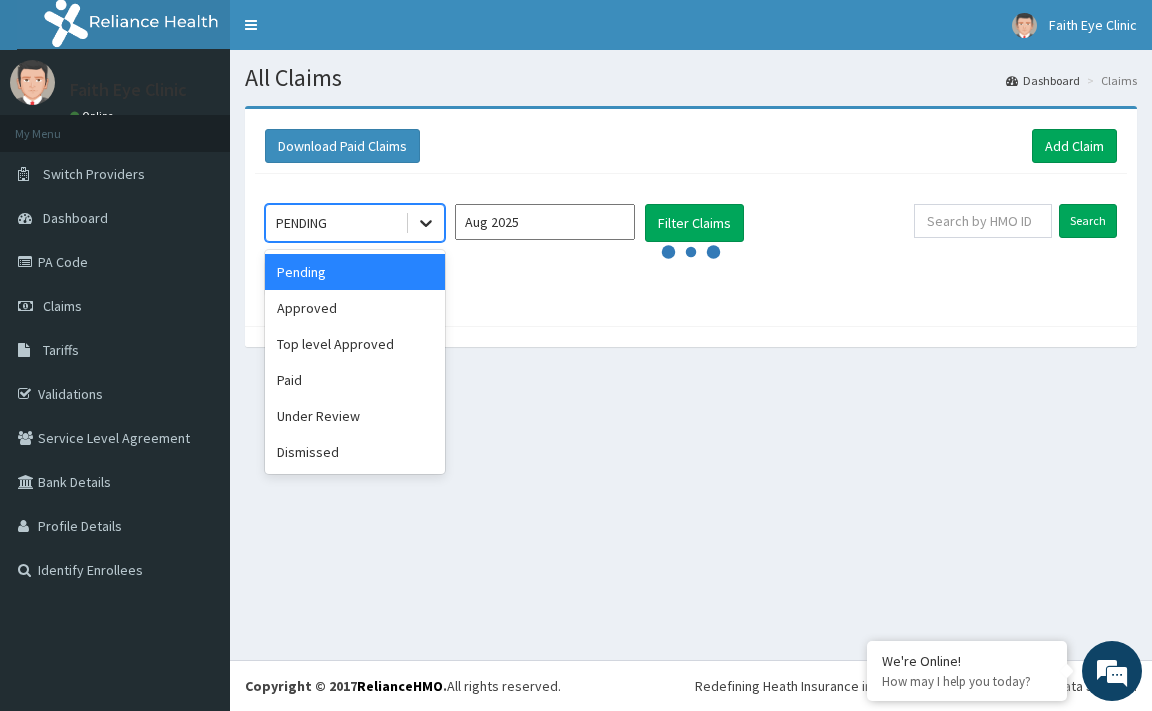 click 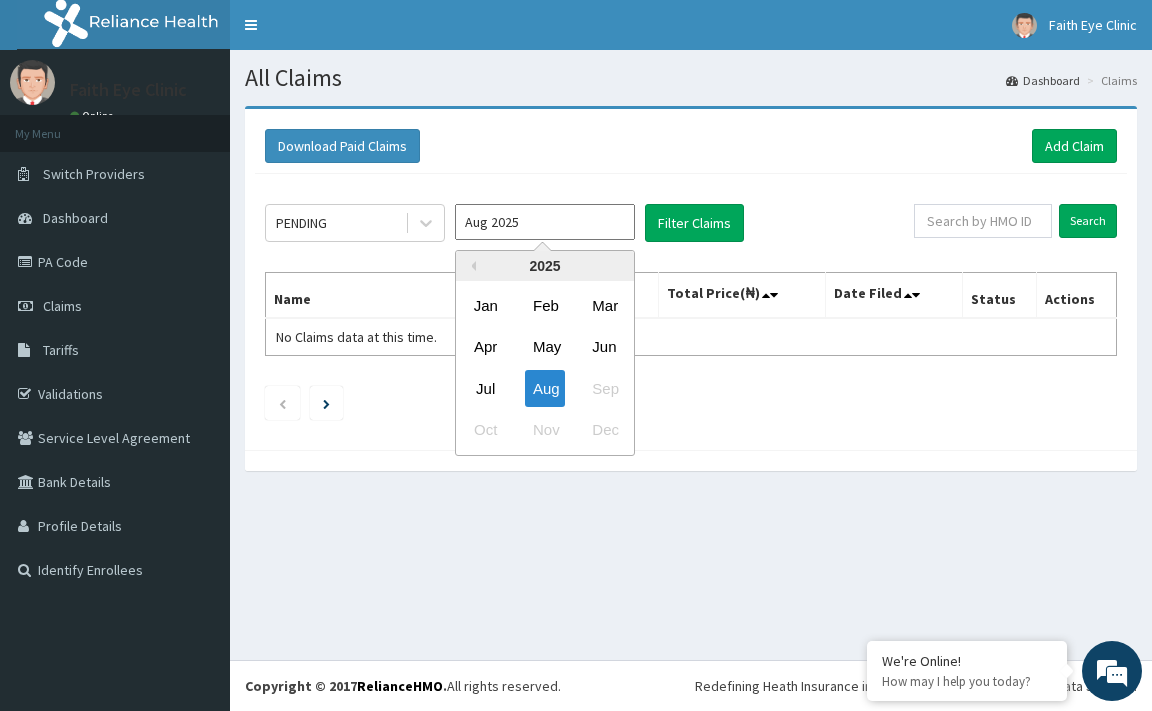 click on "Aug 2025" at bounding box center [545, 222] 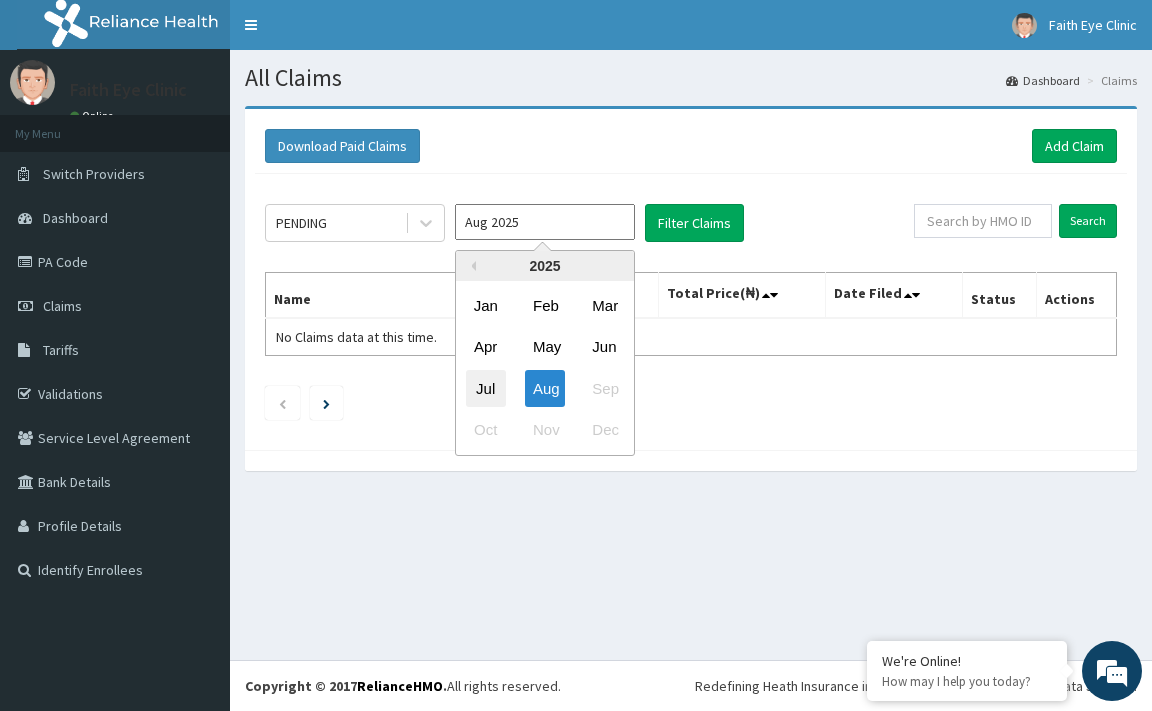click on "Jul" at bounding box center [486, 388] 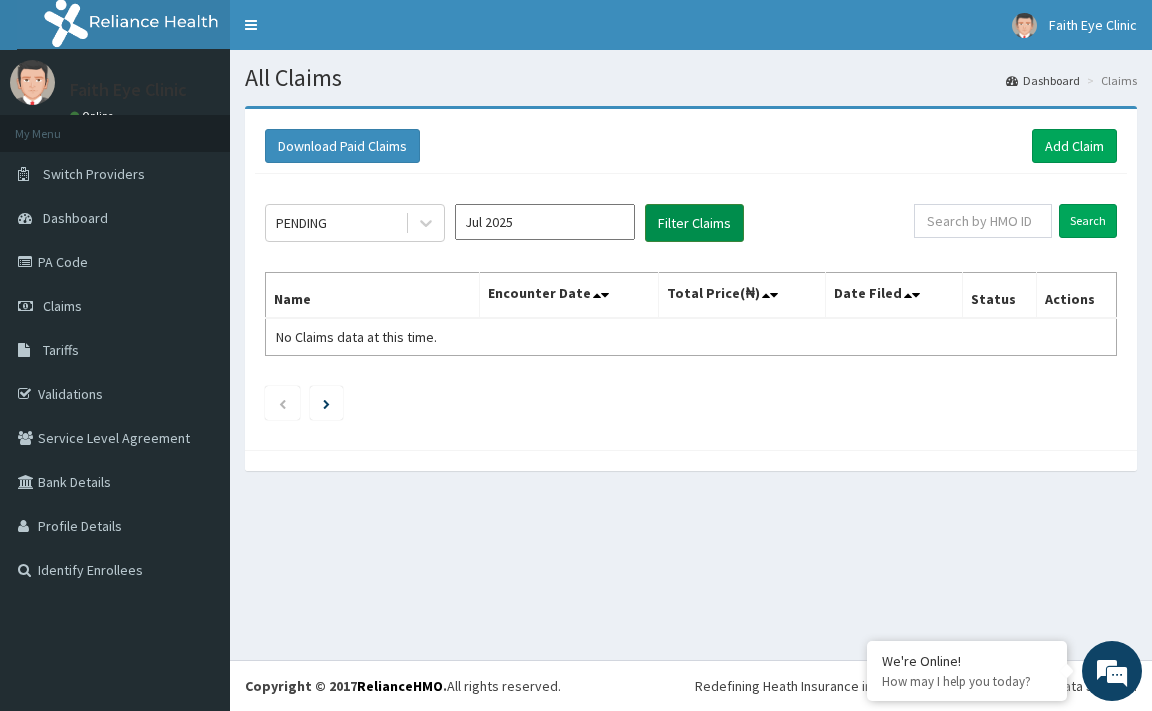 scroll, scrollTop: 0, scrollLeft: 0, axis: both 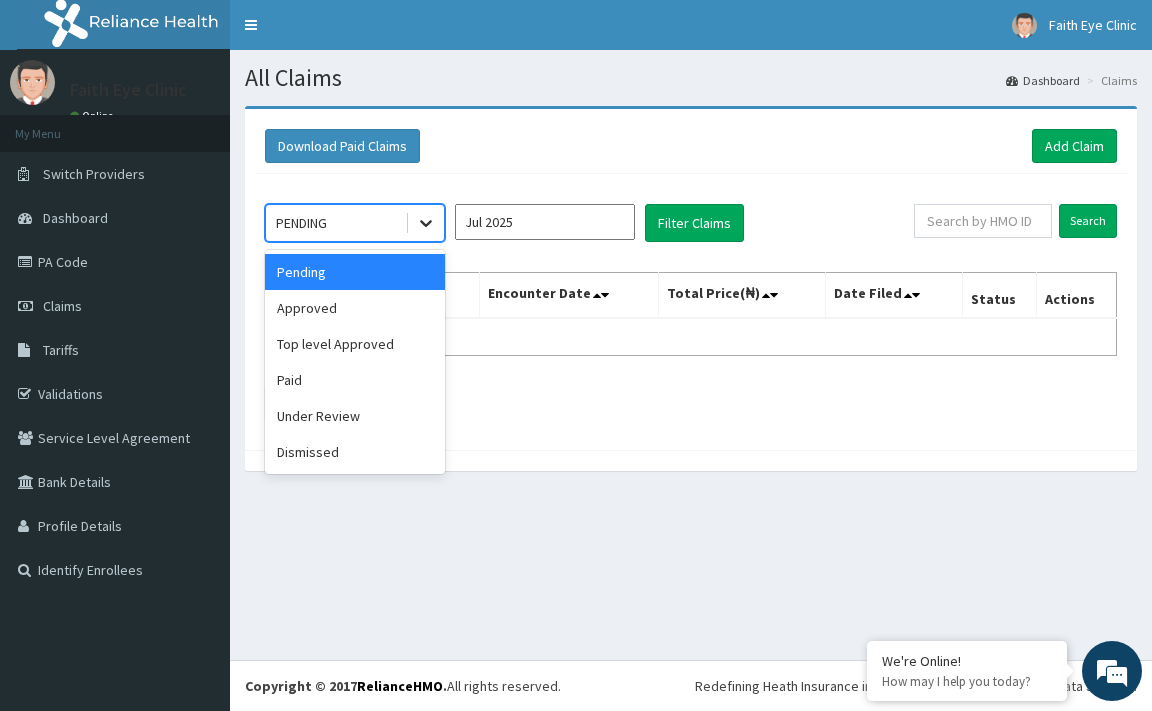 click 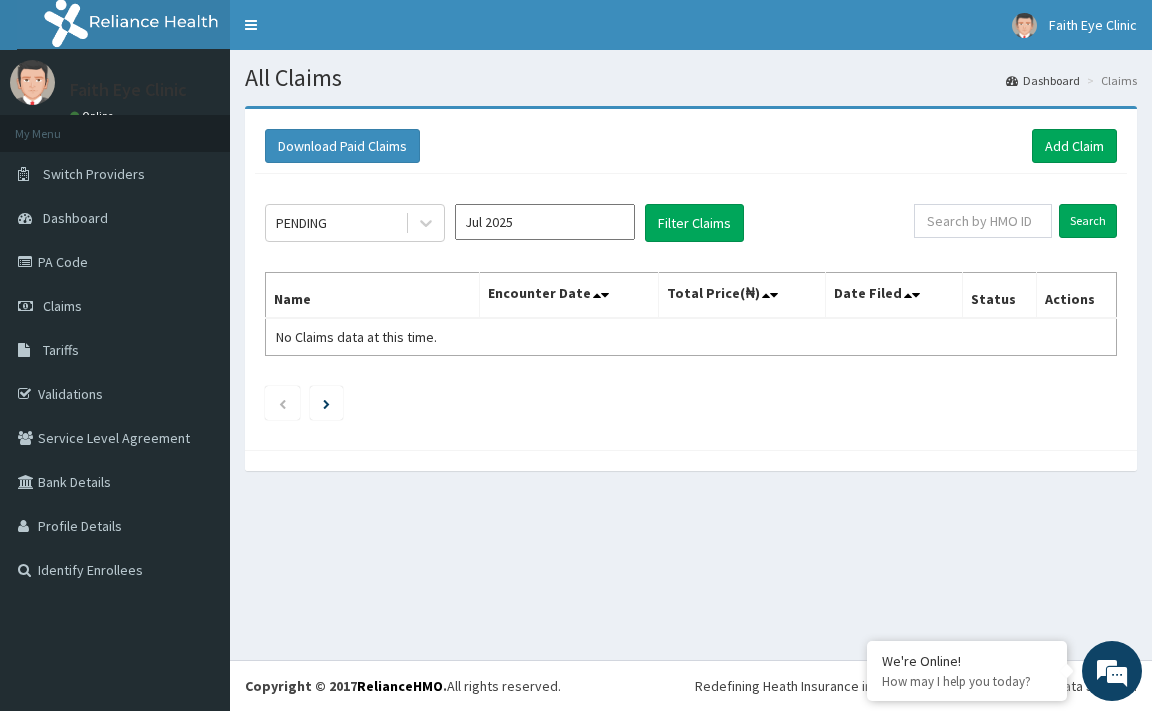 click on "PENDING Jul 2025 Filter Claims" at bounding box center (589, 223) 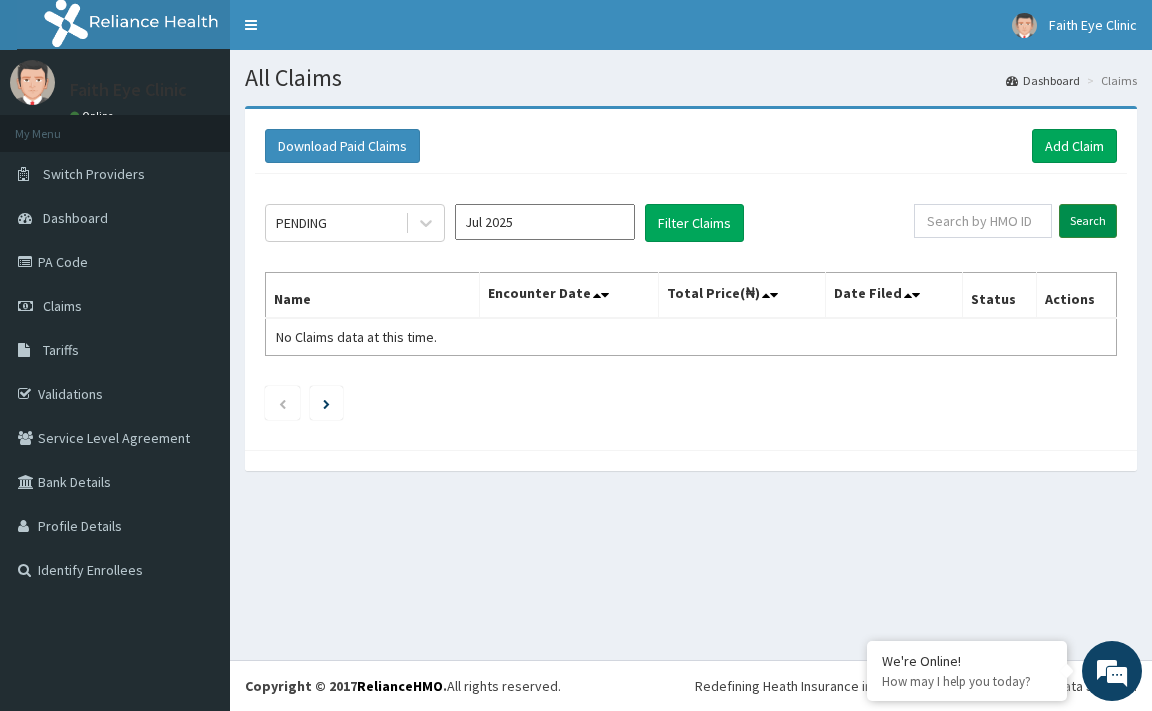 click on "Search" at bounding box center (1088, 221) 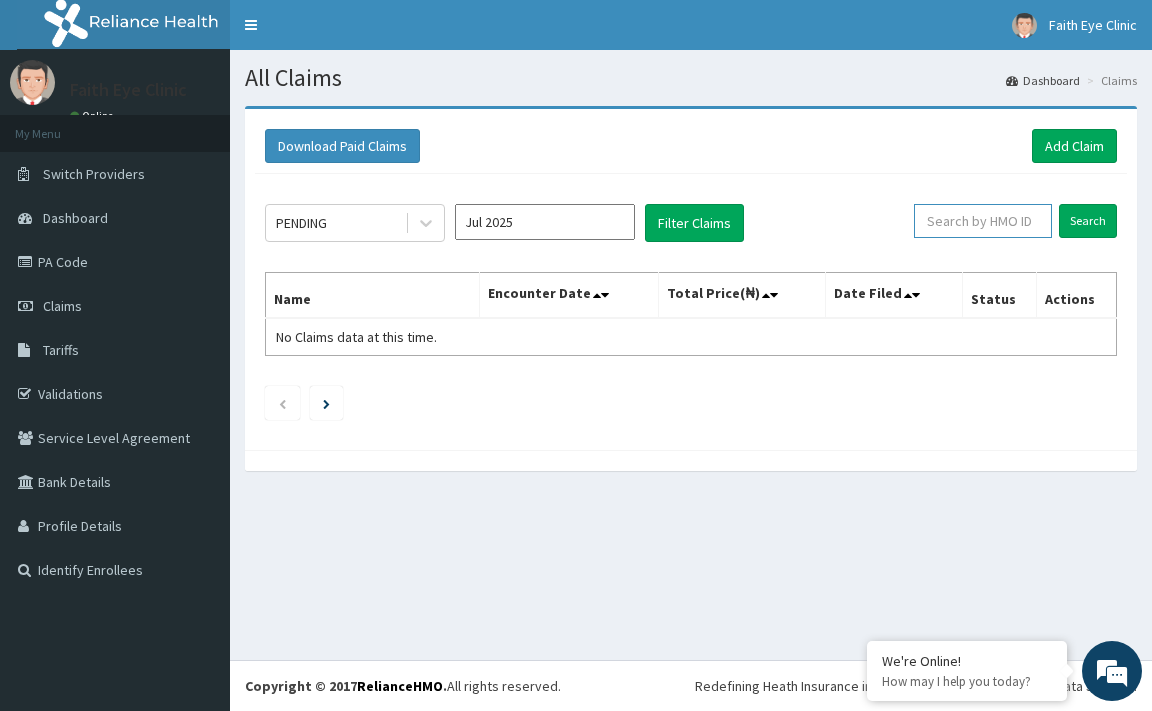 click at bounding box center [983, 221] 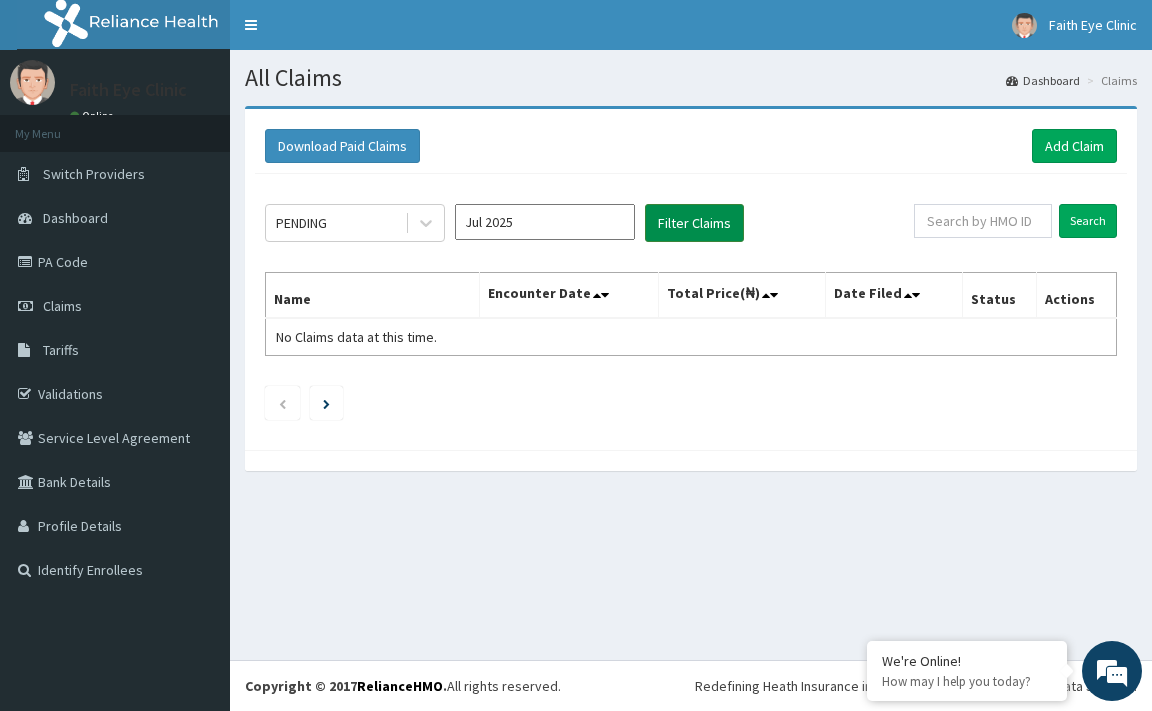 click on "Filter Claims" at bounding box center [694, 223] 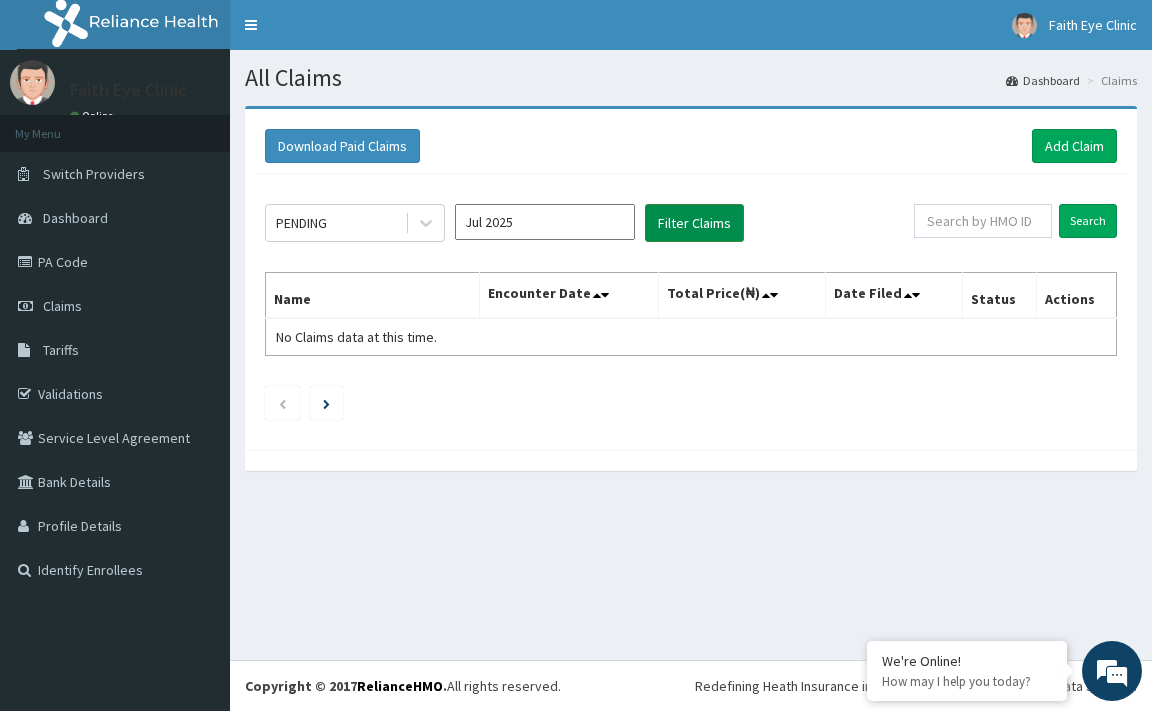 click on "Filter Claims" at bounding box center [694, 223] 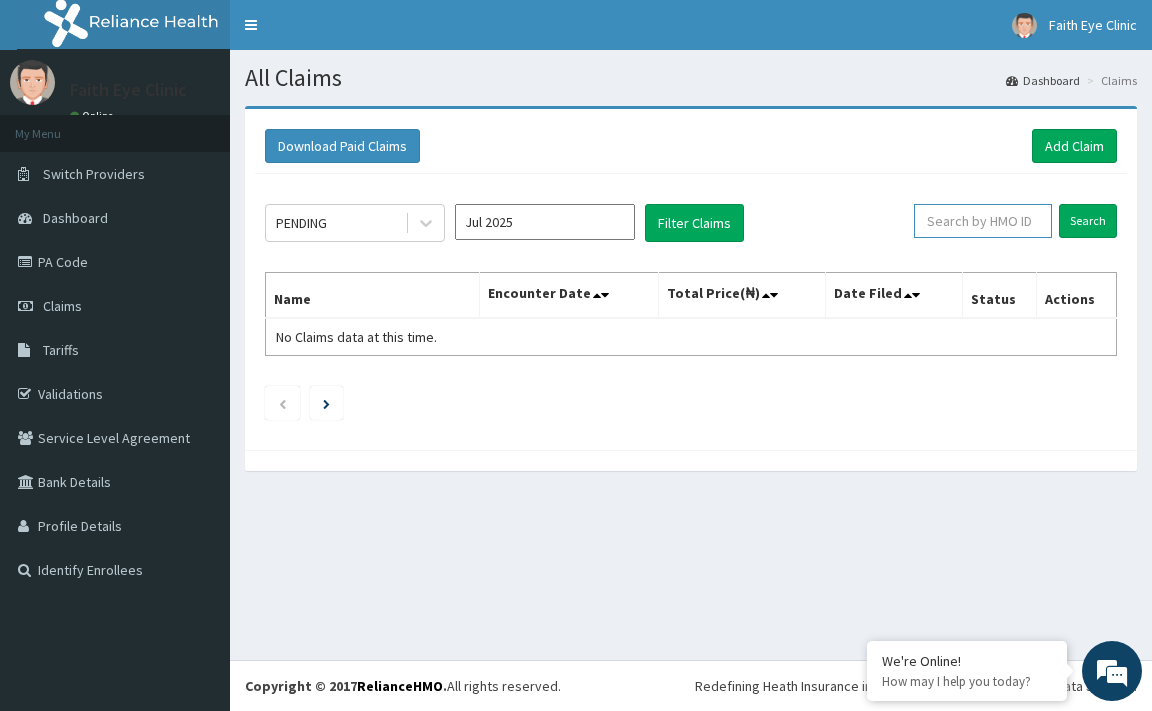 click at bounding box center [983, 221] 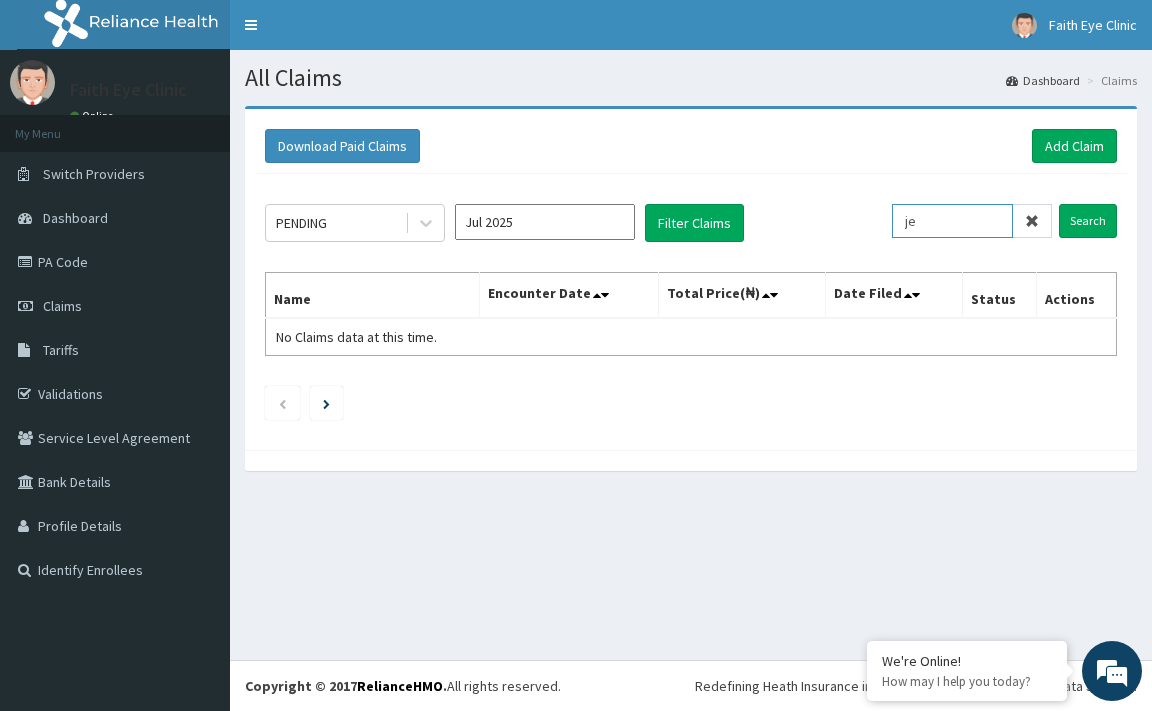 type on "j" 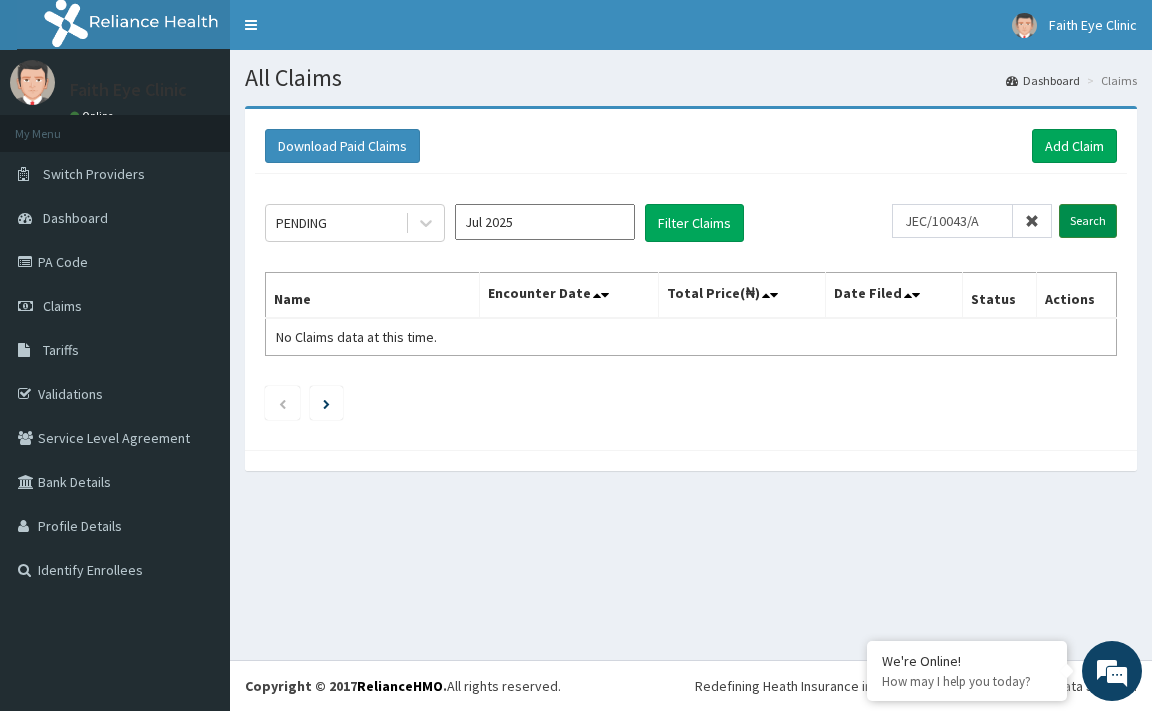 click on "Search" at bounding box center (1088, 221) 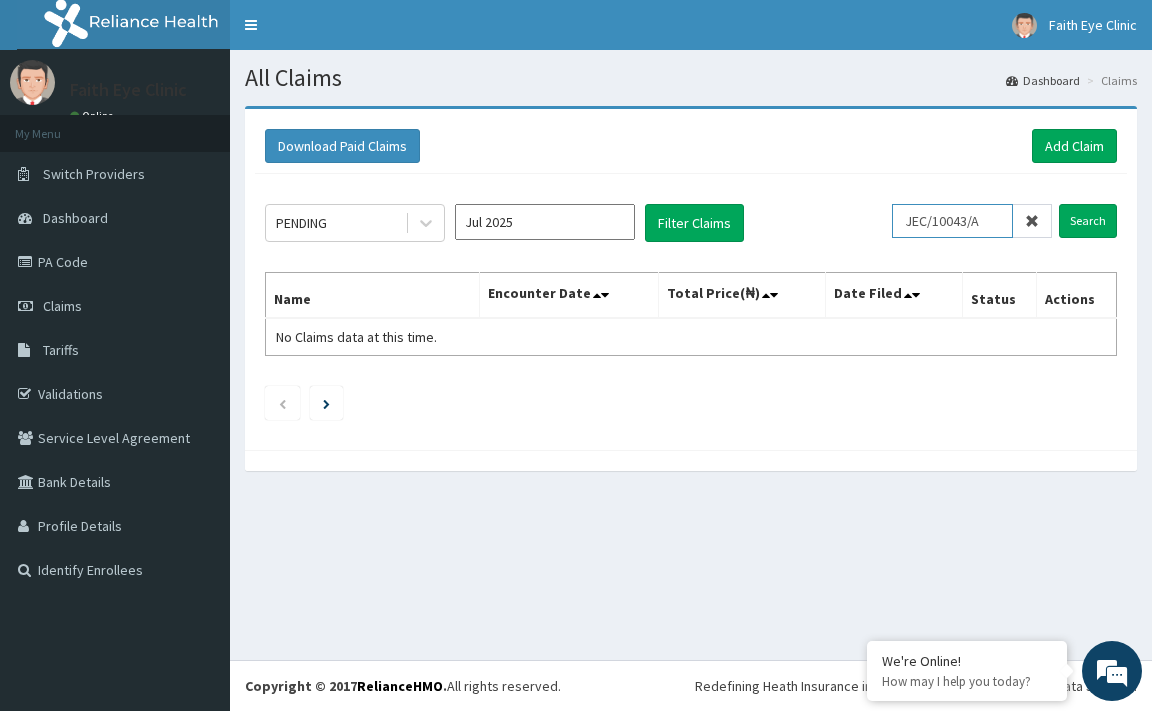 click on "JEC/10043/A" at bounding box center [952, 221] 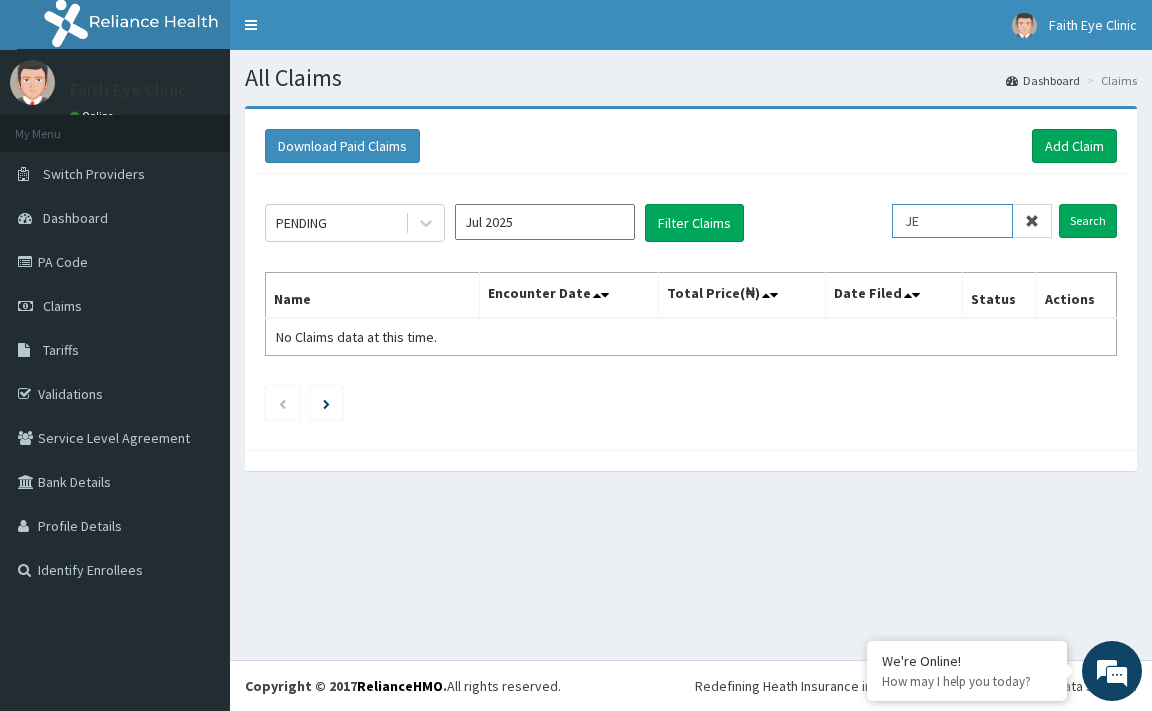type on "J" 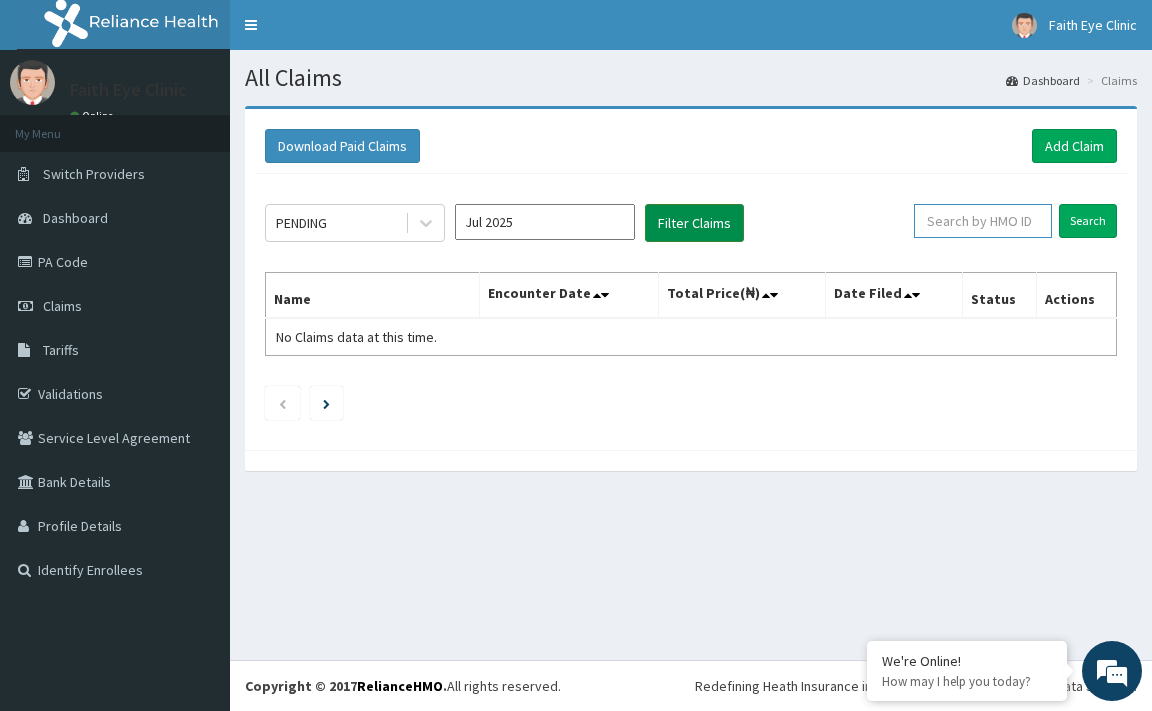 type 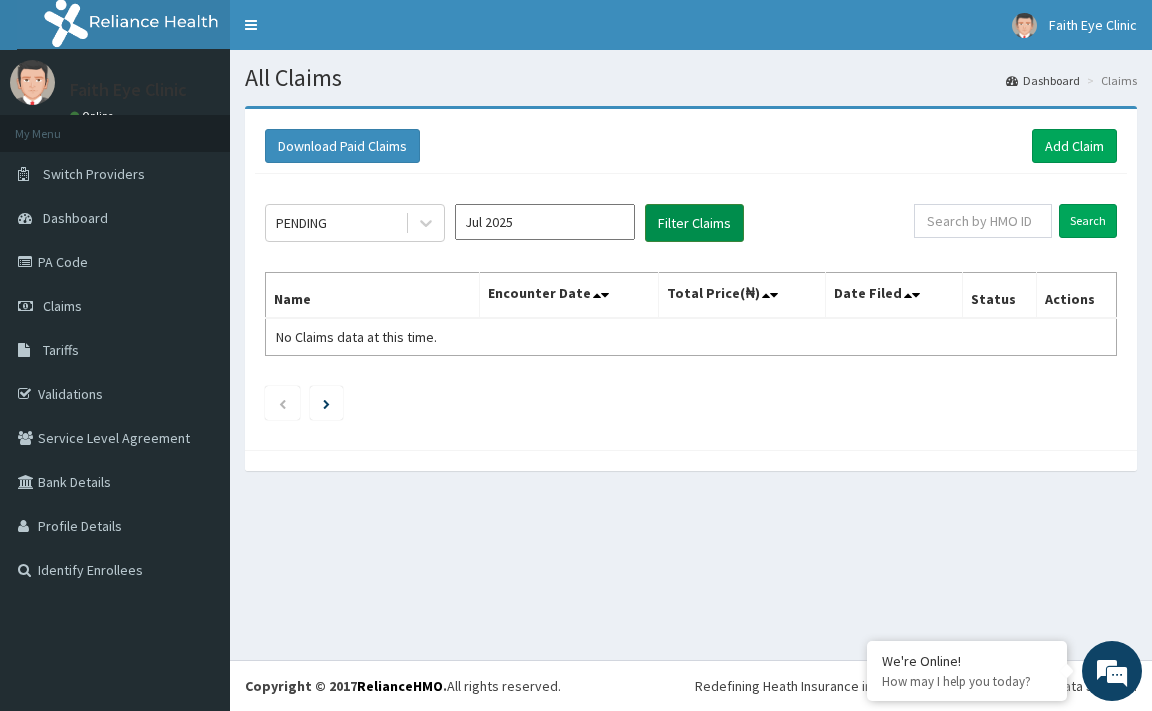 click on "Filter Claims" at bounding box center [694, 223] 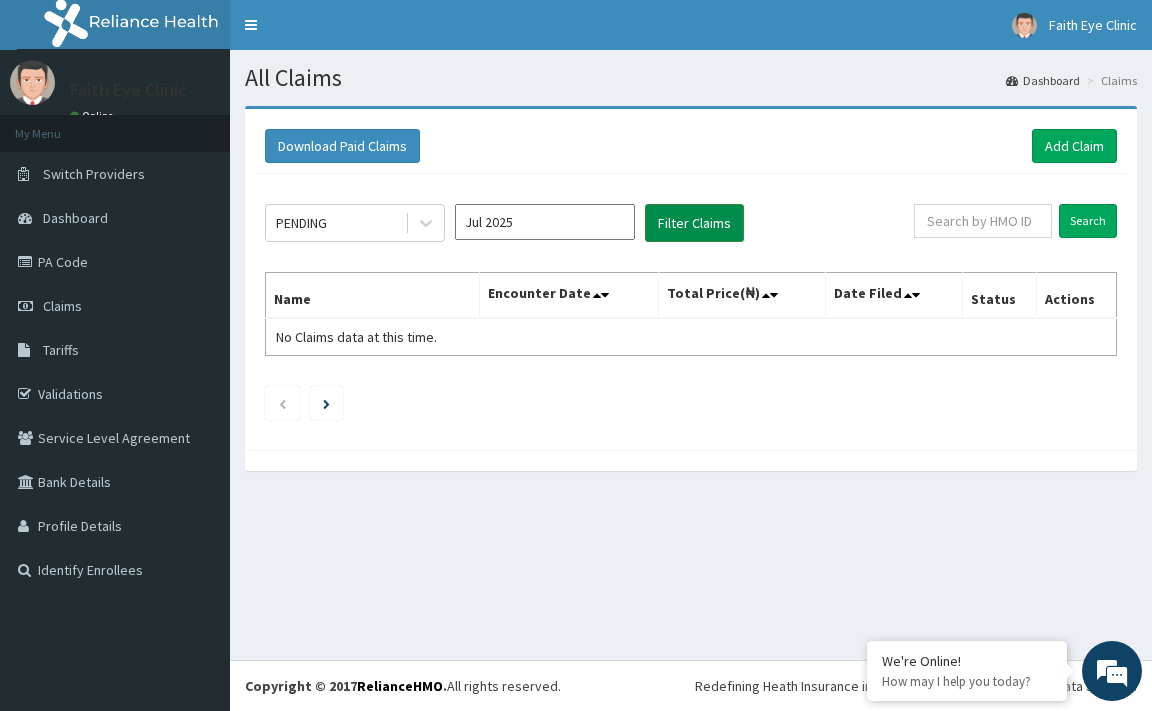 click on "Filter Claims" at bounding box center (694, 223) 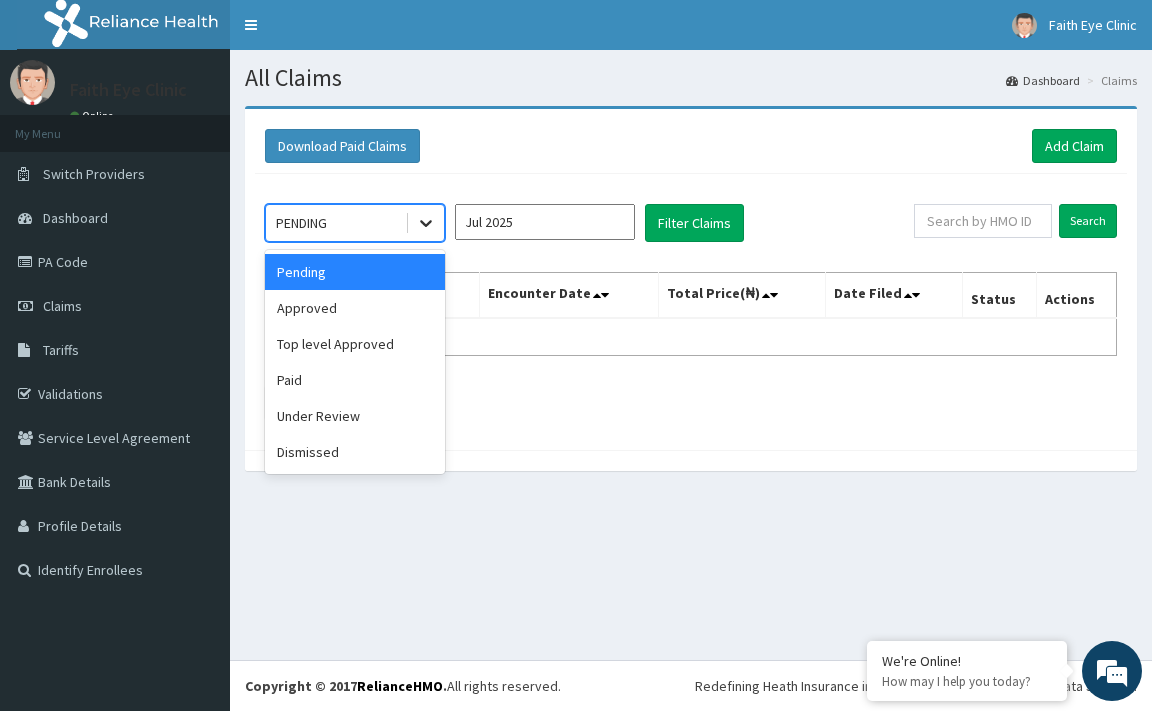 click 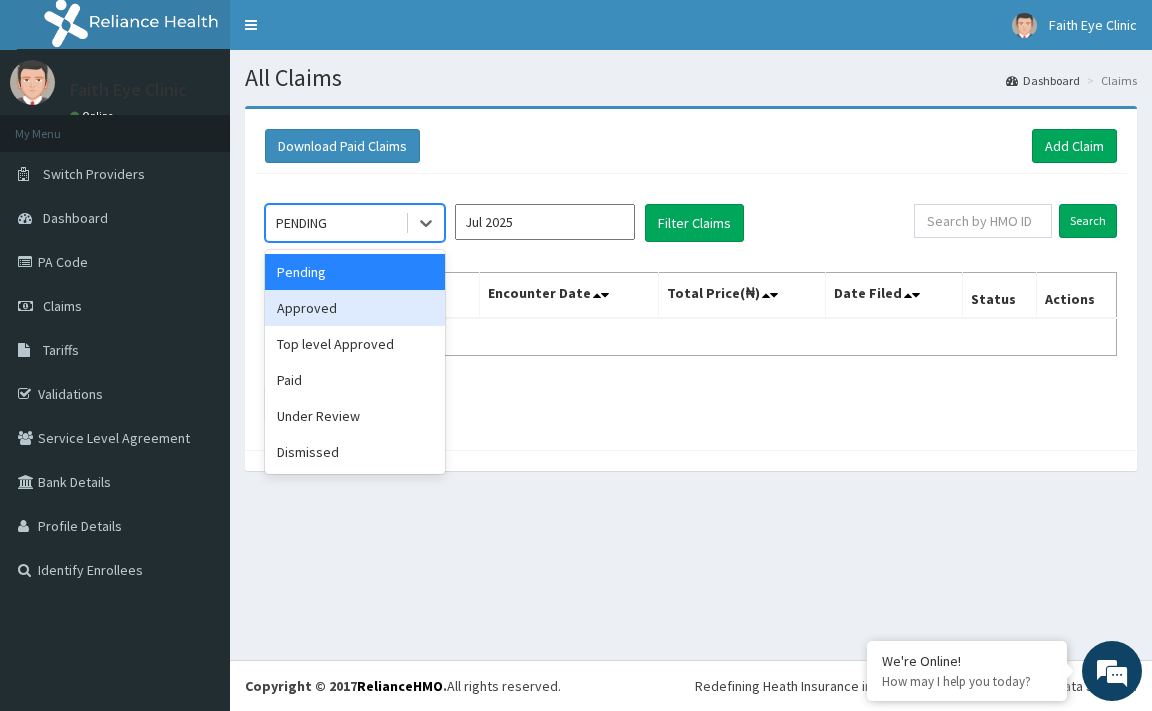 click on "Approved" at bounding box center [355, 308] 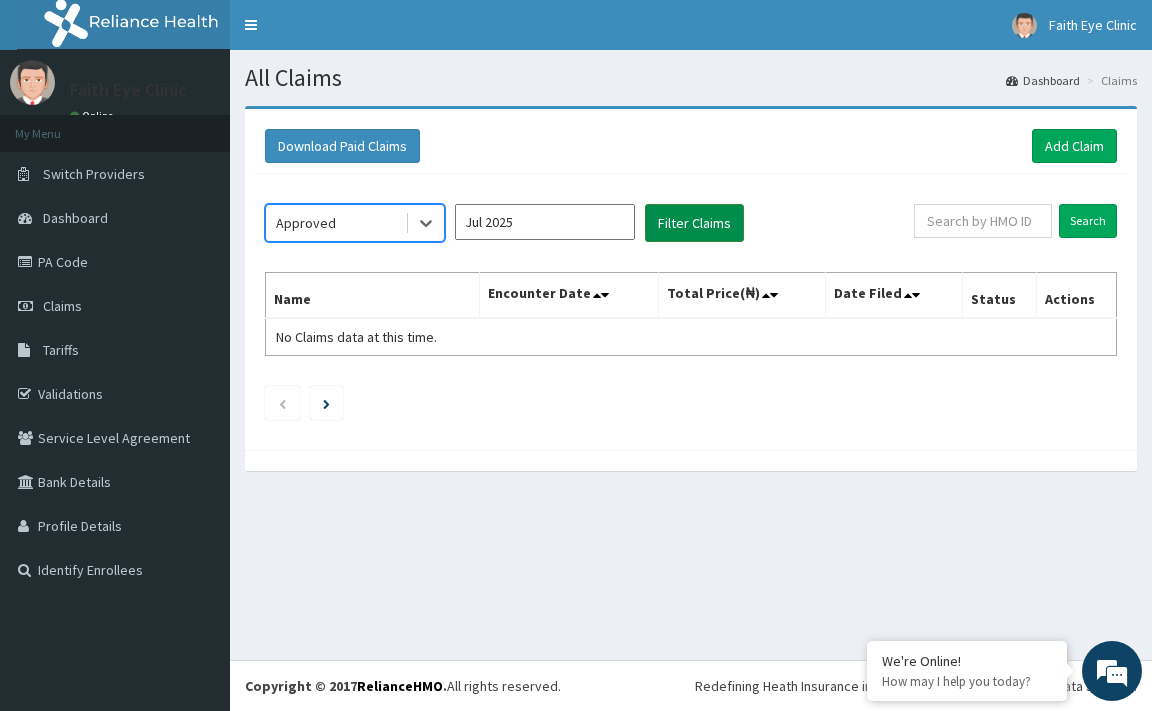 click on "Filter Claims" at bounding box center (694, 223) 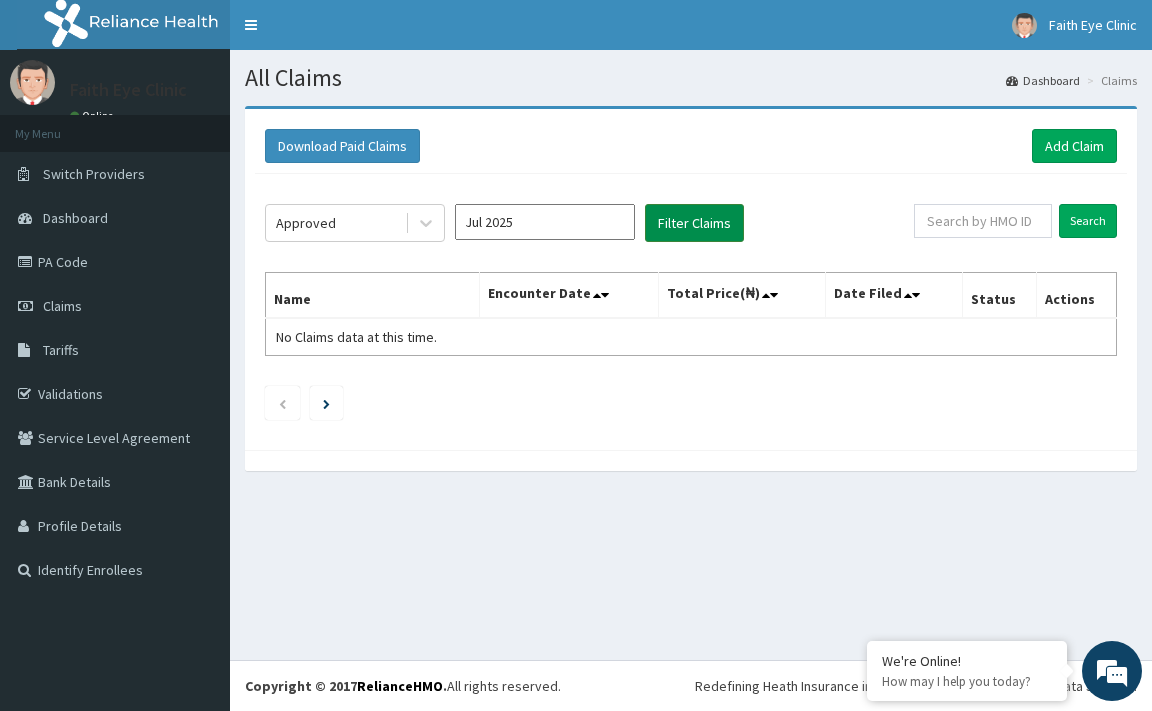 click on "Filter Claims" at bounding box center (694, 223) 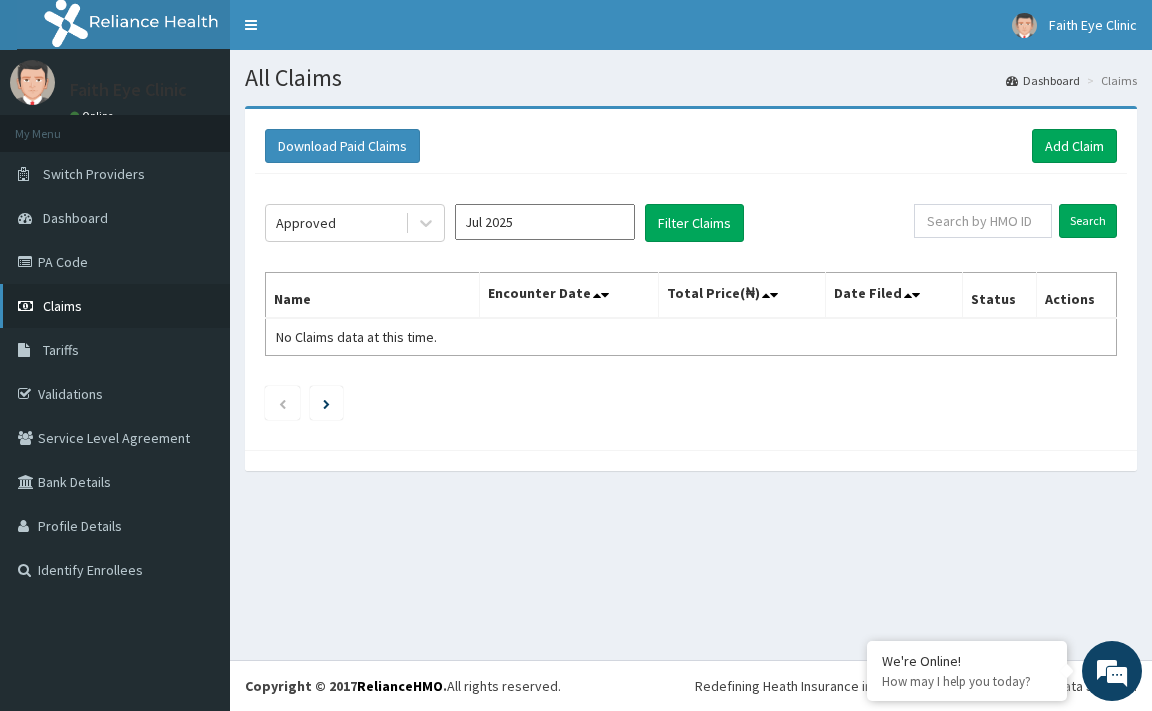 click on "Claims" at bounding box center [115, 306] 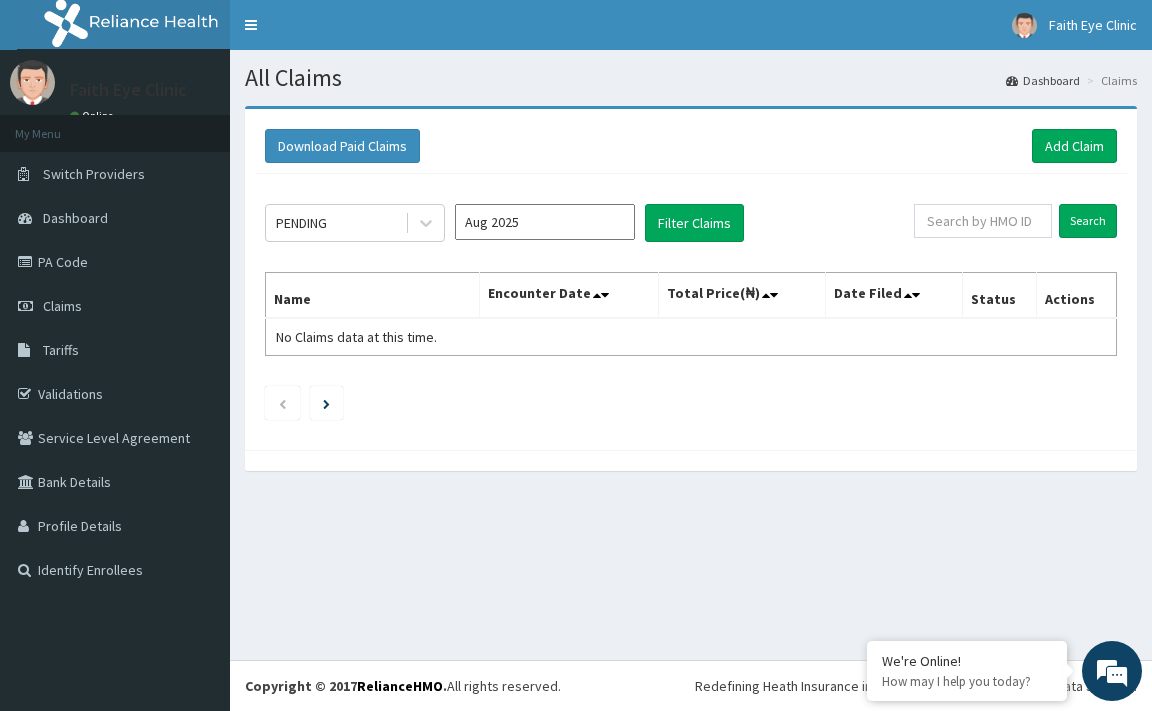 scroll, scrollTop: 0, scrollLeft: 0, axis: both 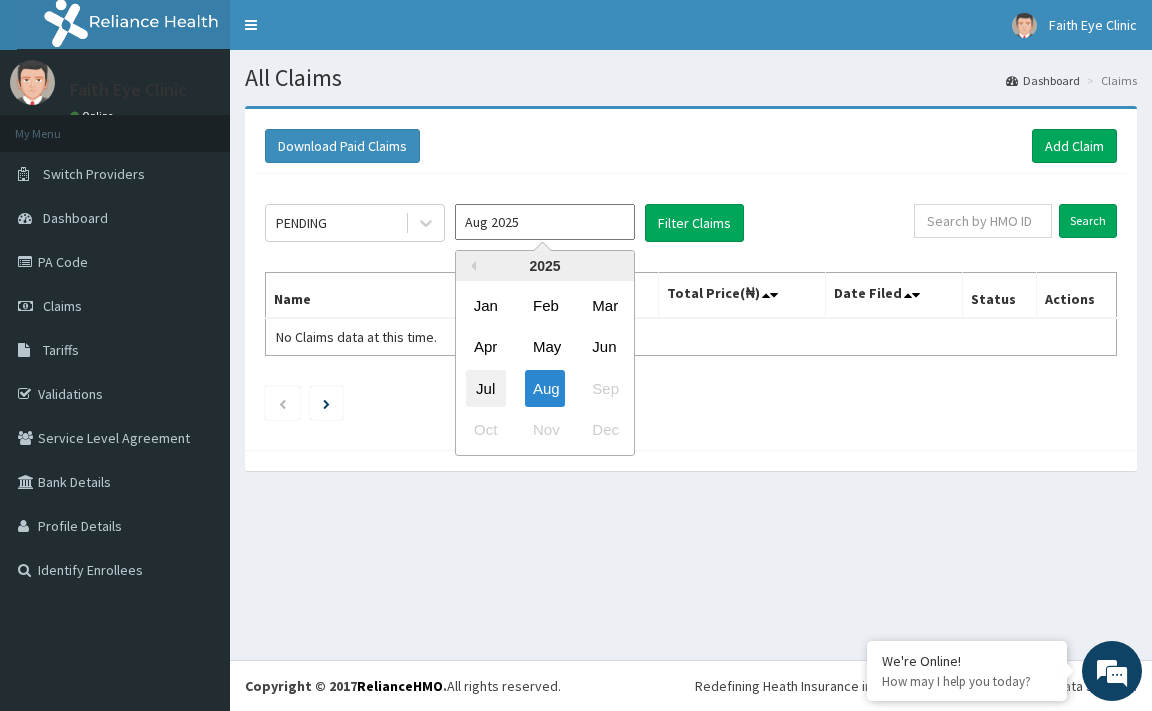 click on "Jul" at bounding box center (486, 388) 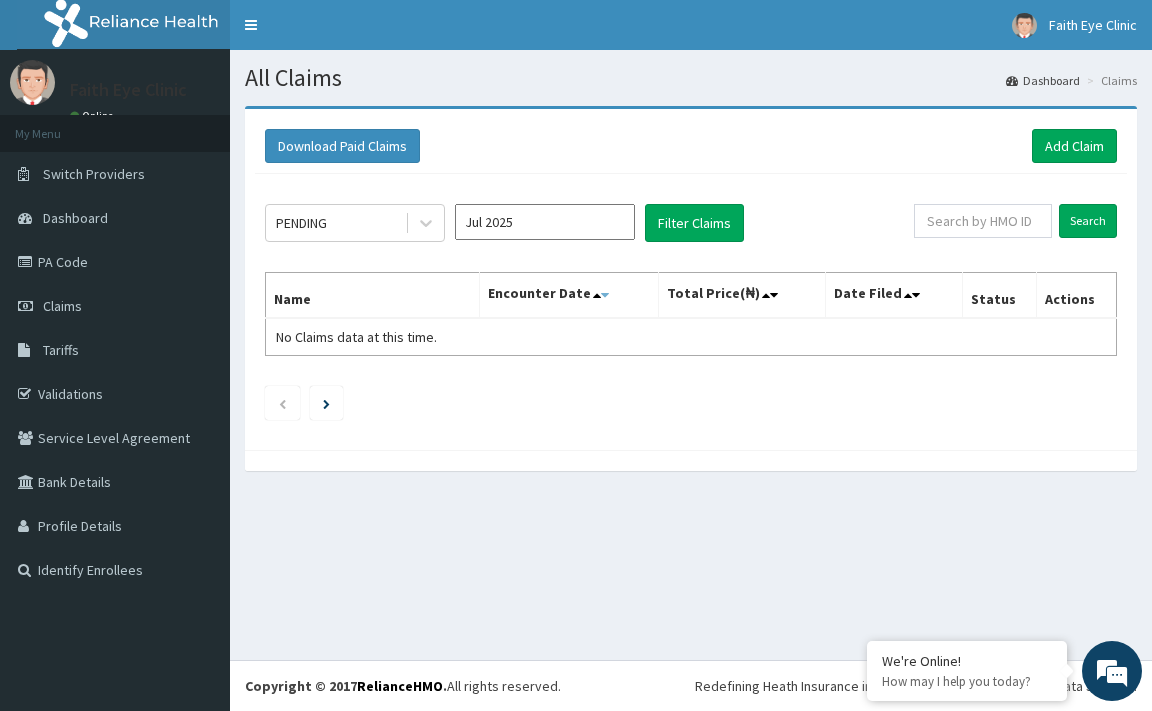 click at bounding box center [605, 295] 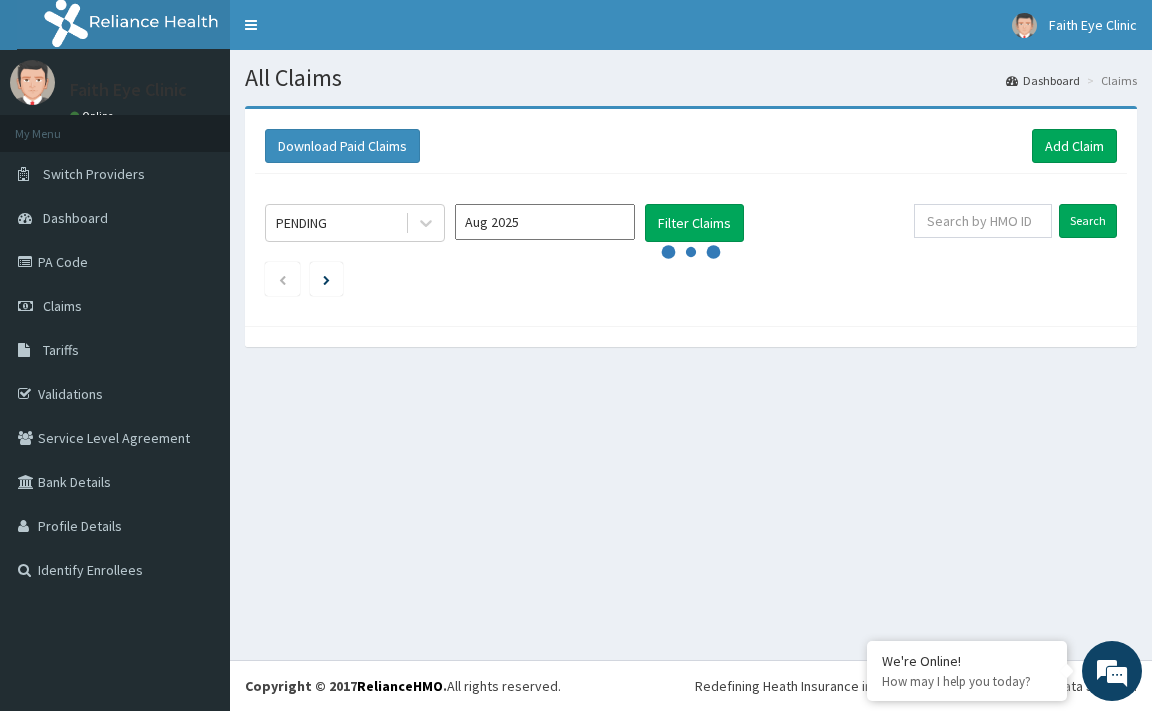 scroll, scrollTop: 0, scrollLeft: 0, axis: both 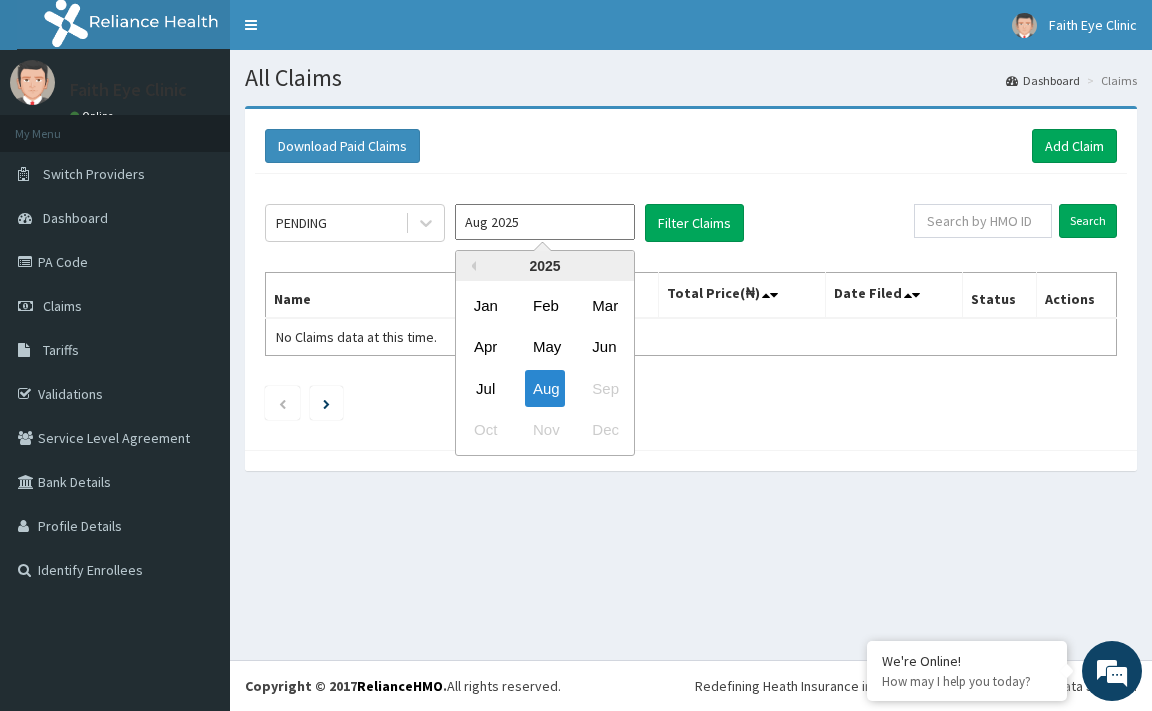 click on "Aug 2025" at bounding box center [545, 222] 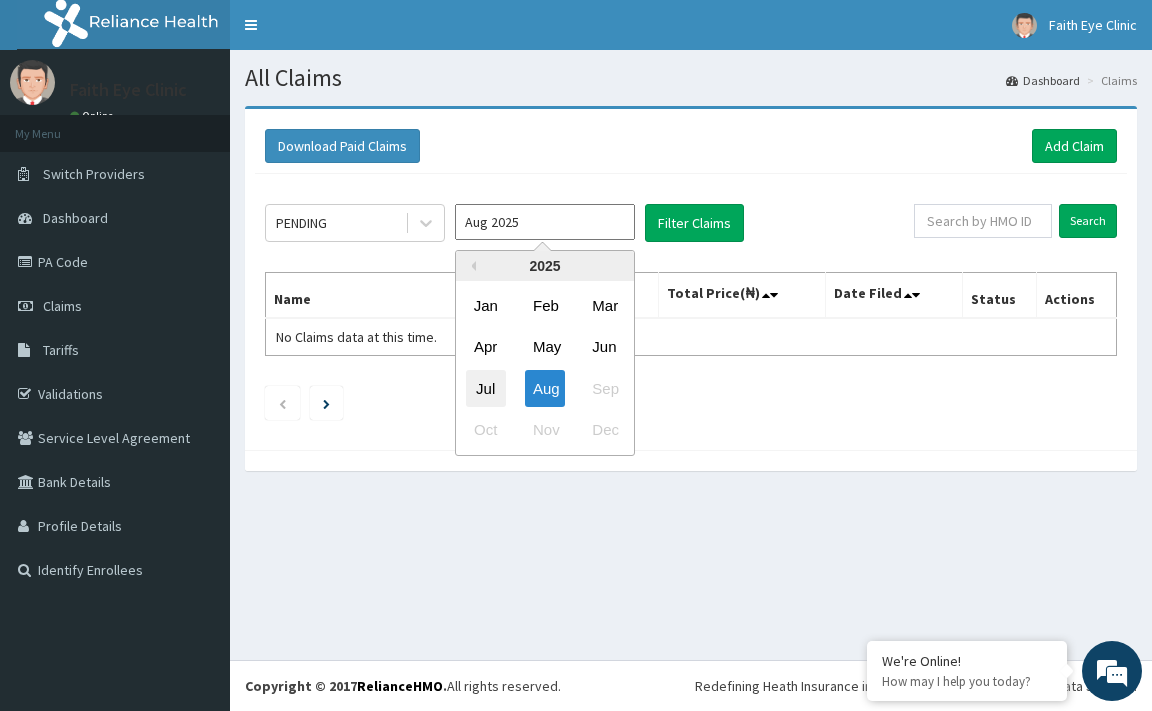 click on "Jul" at bounding box center (486, 388) 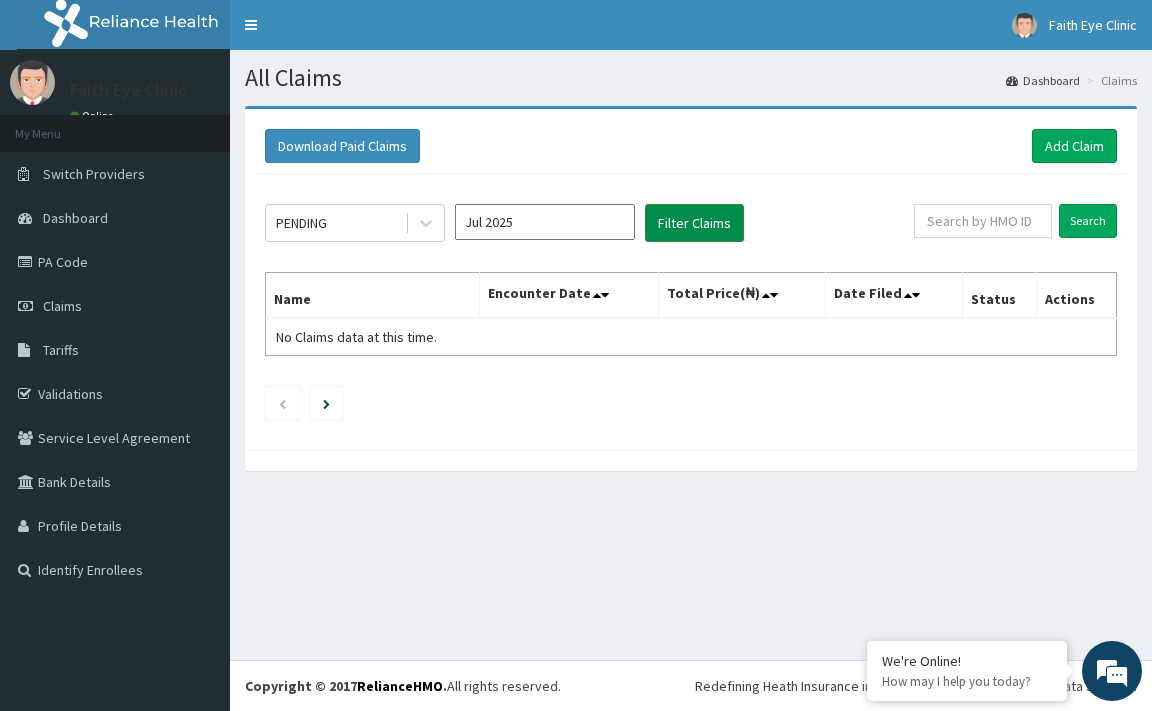 click on "Filter Claims" at bounding box center (694, 223) 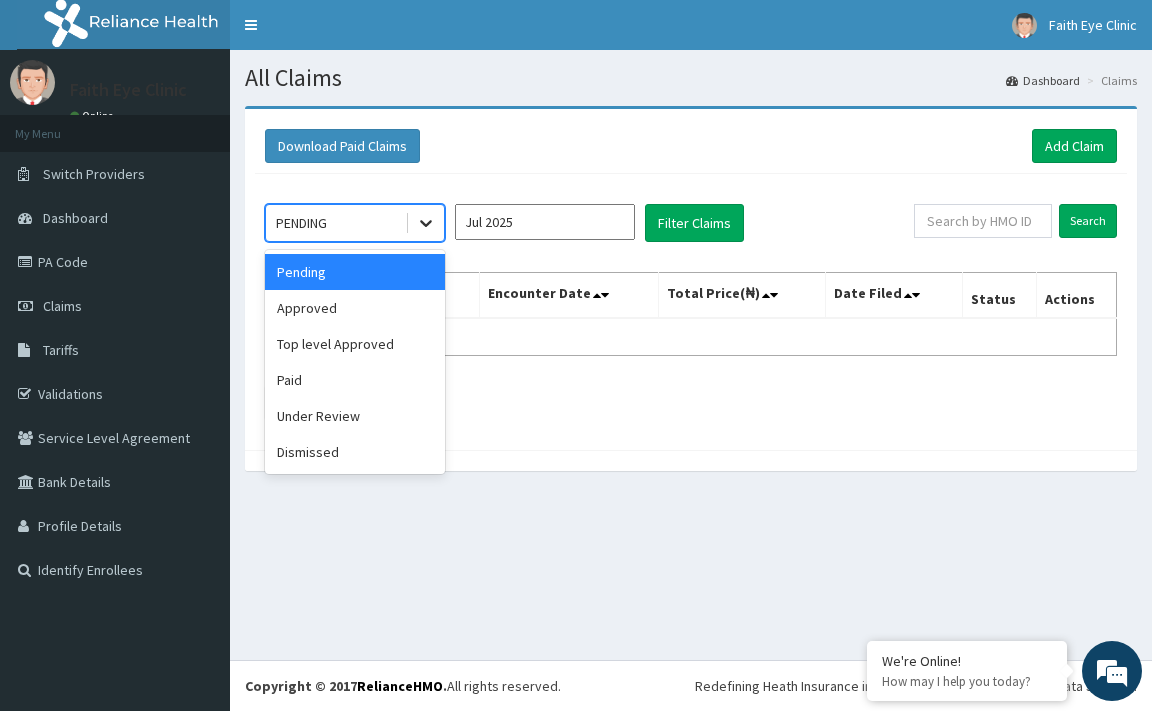 click 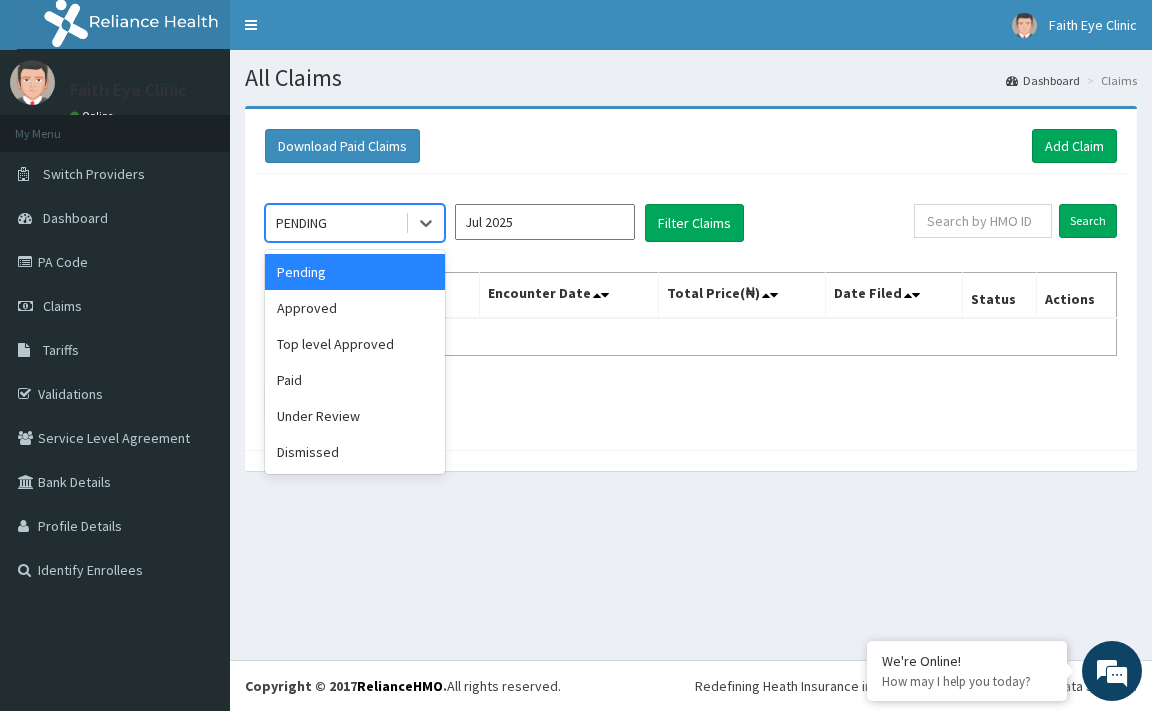 click at bounding box center (691, 403) 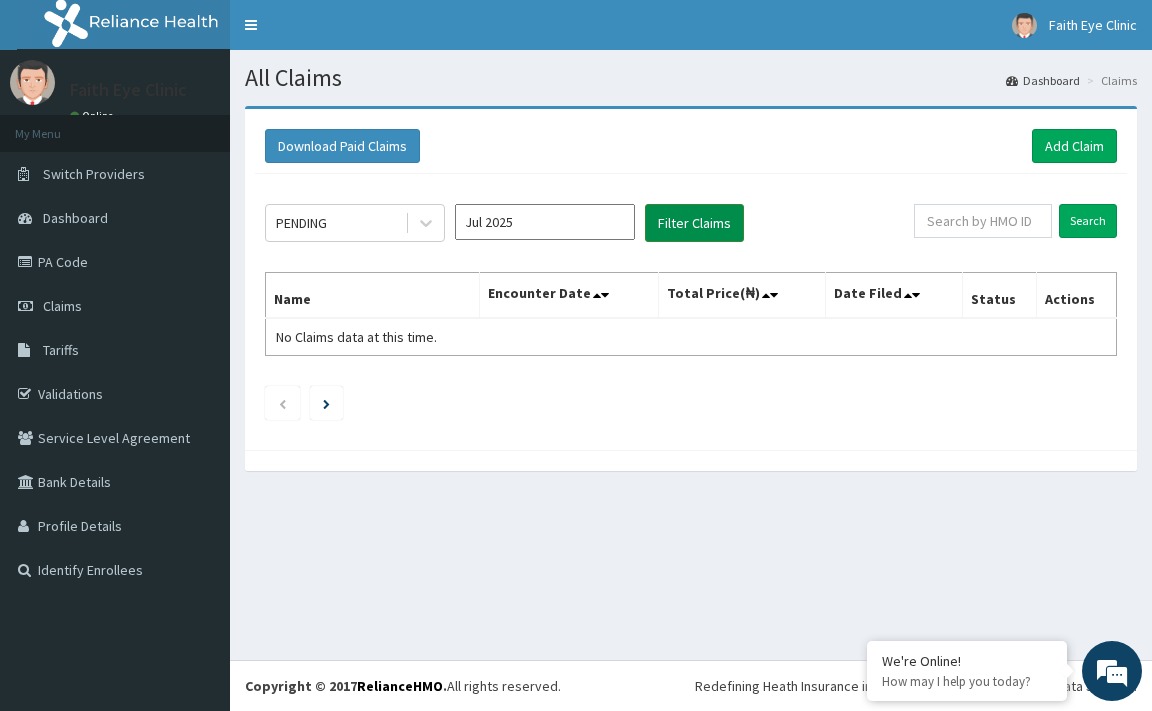 click on "Filter Claims" at bounding box center (694, 223) 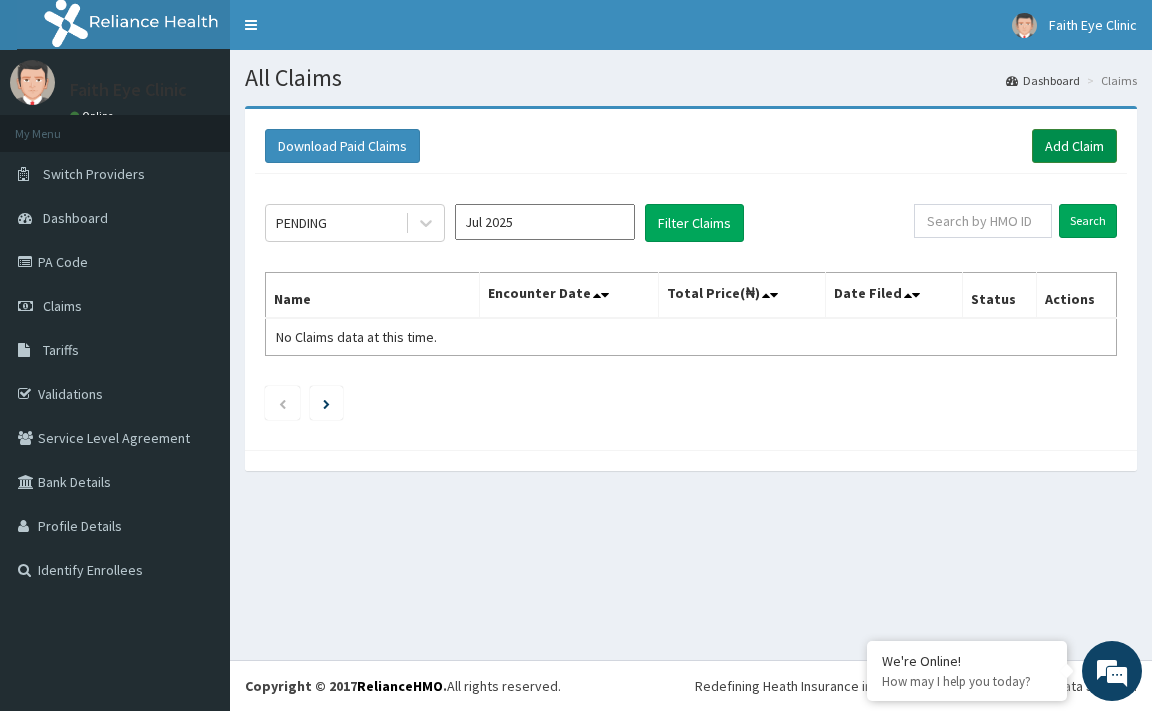 click on "Add Claim" at bounding box center [1074, 146] 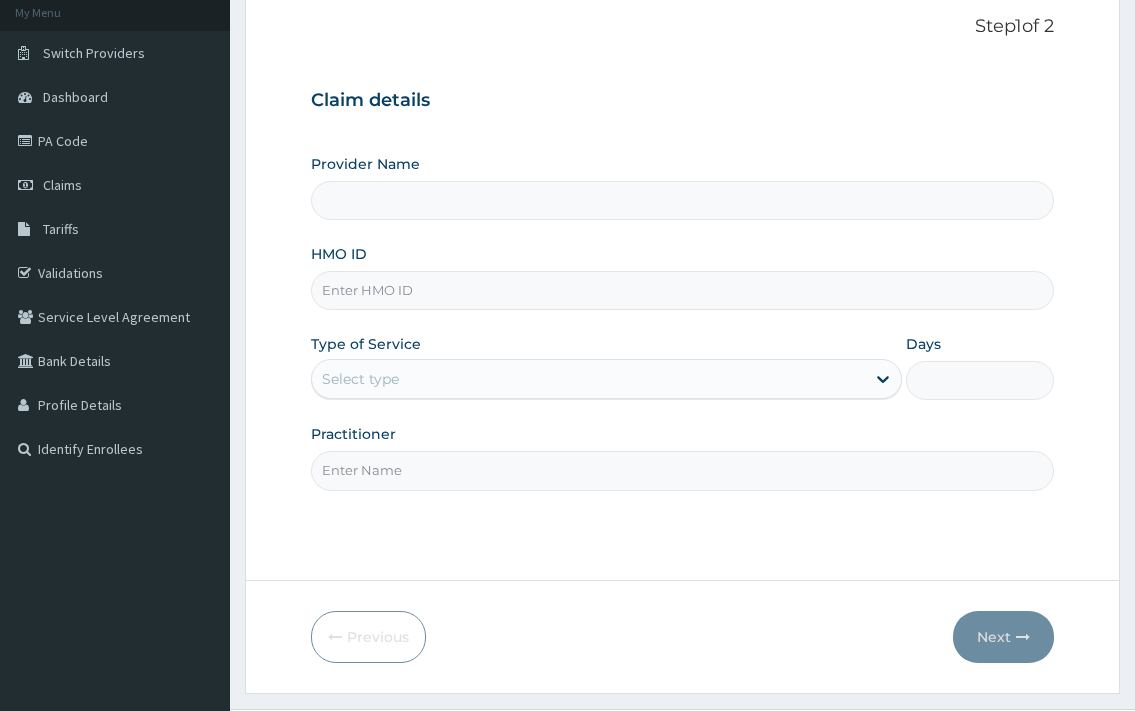 scroll, scrollTop: 170, scrollLeft: 0, axis: vertical 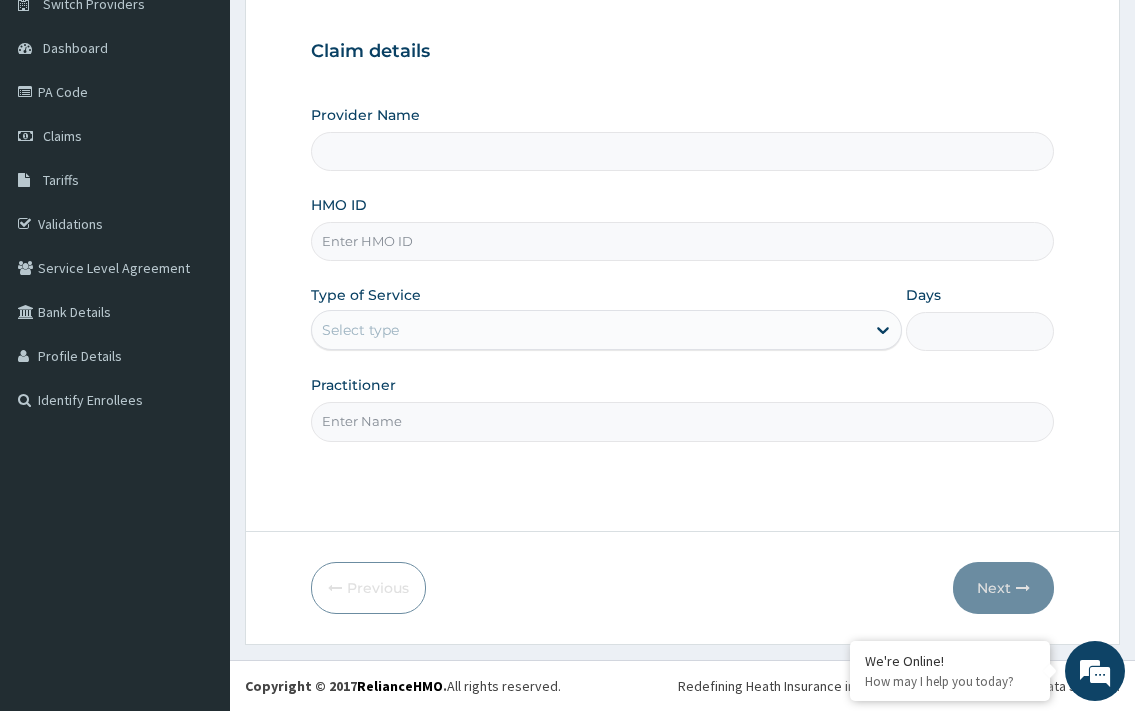 type on "Faith Eye Clinic" 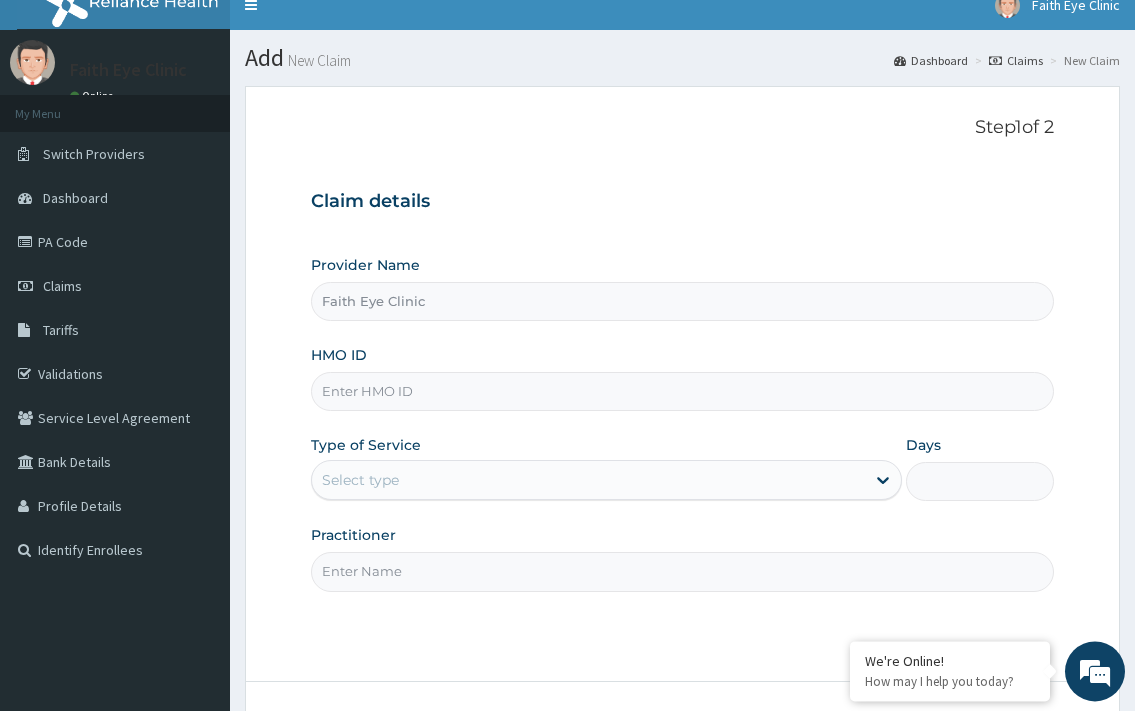 scroll, scrollTop: 0, scrollLeft: 0, axis: both 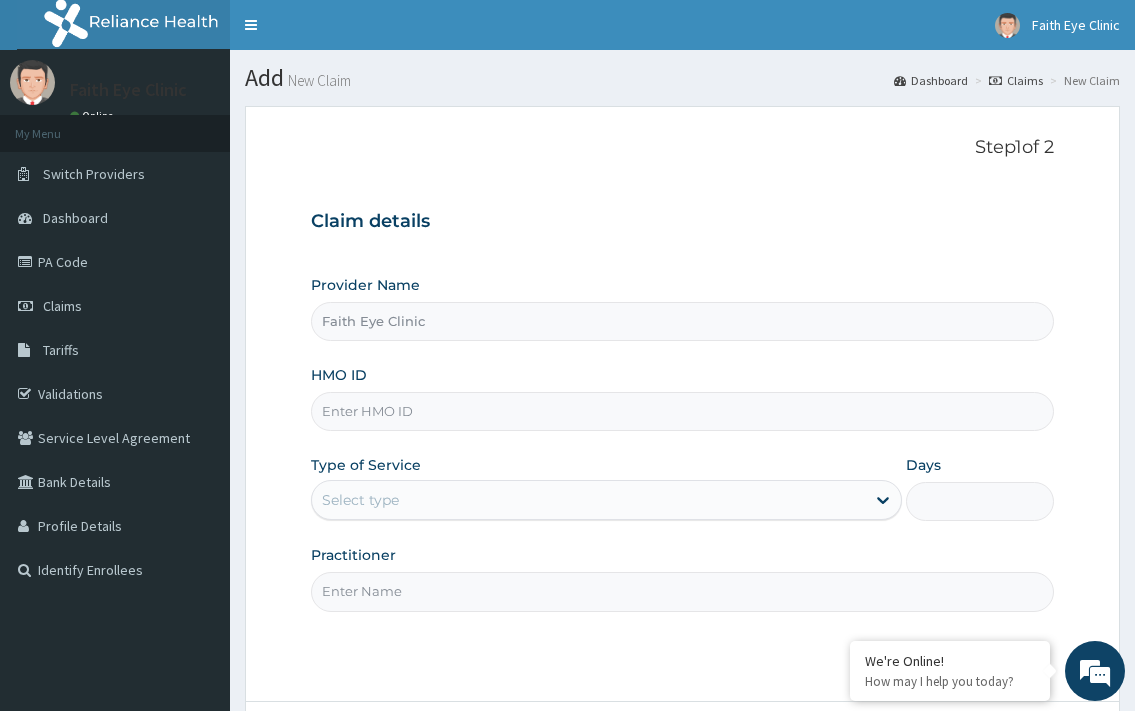 click on "HMO ID" at bounding box center (682, 411) 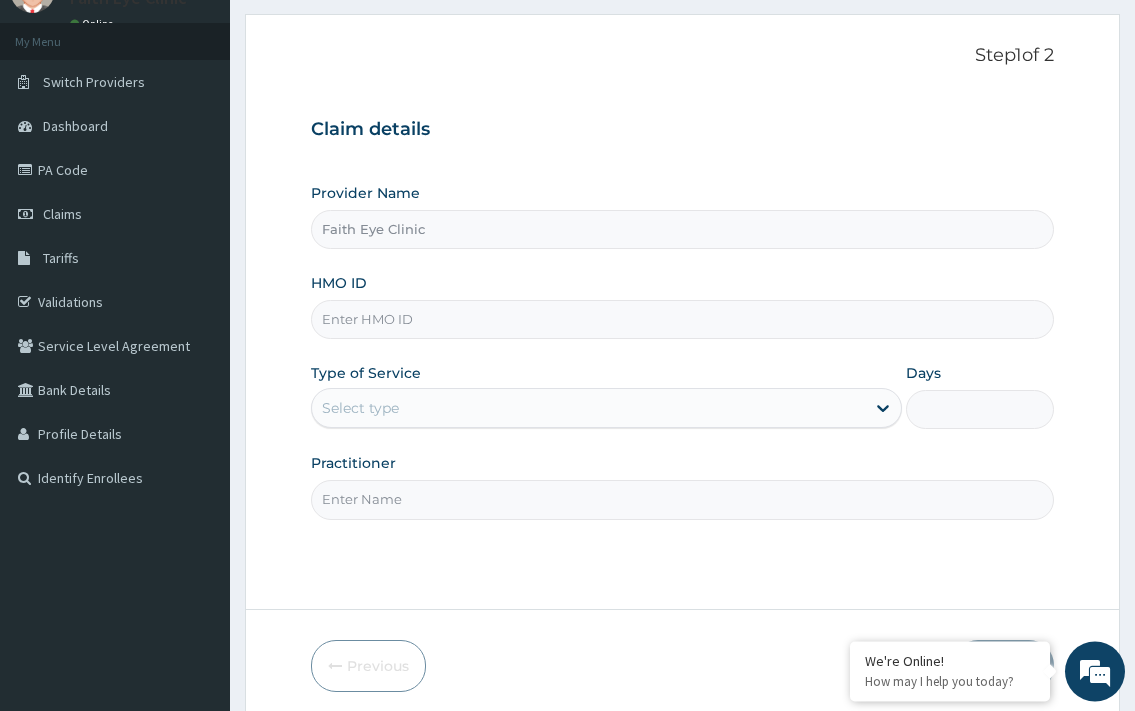 scroll, scrollTop: 0, scrollLeft: 0, axis: both 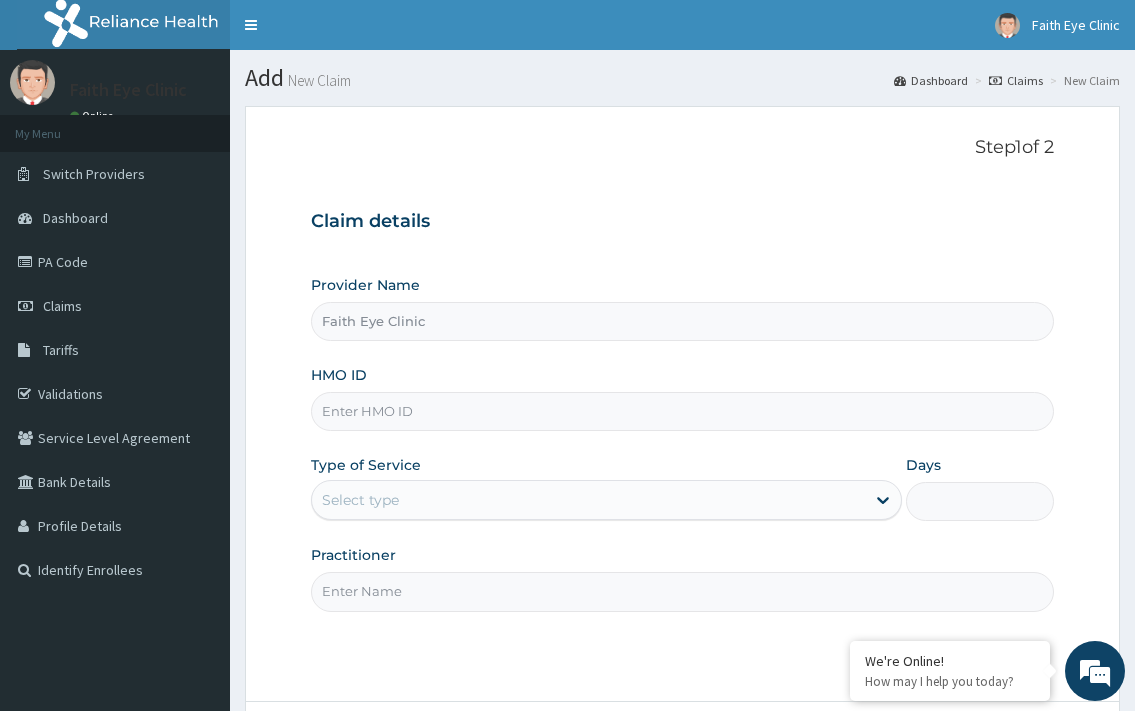 click on "Faith Eye Clinic" at bounding box center [682, 321] 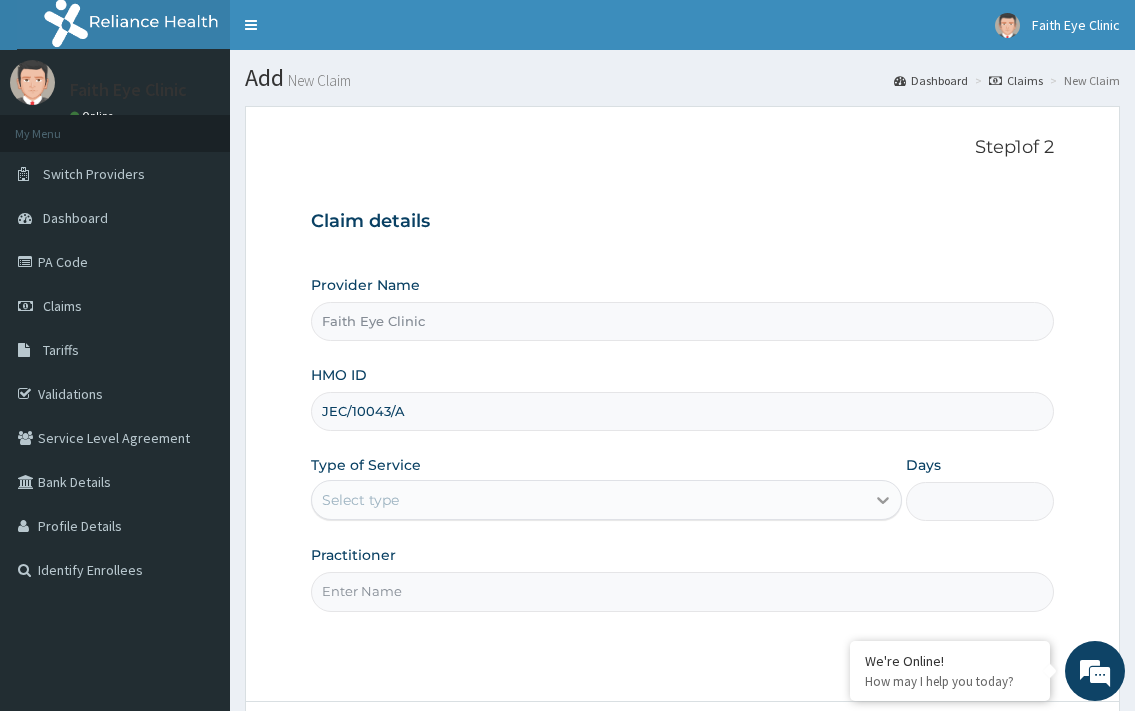 type on "JEC/10043/A" 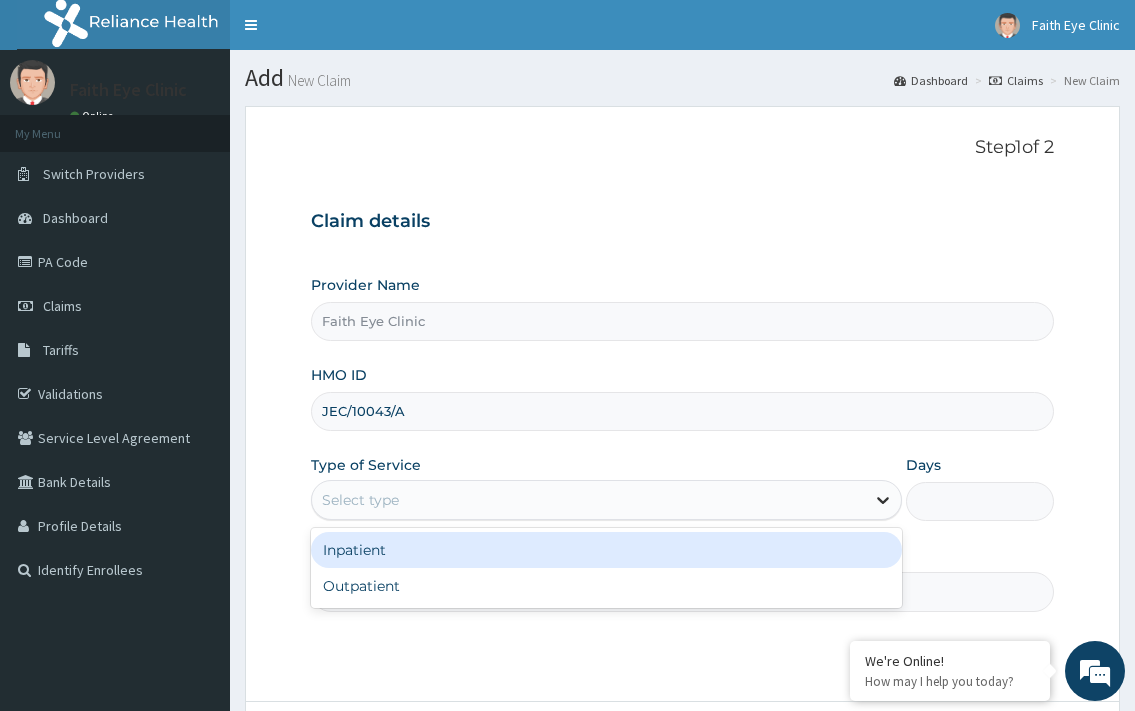 click 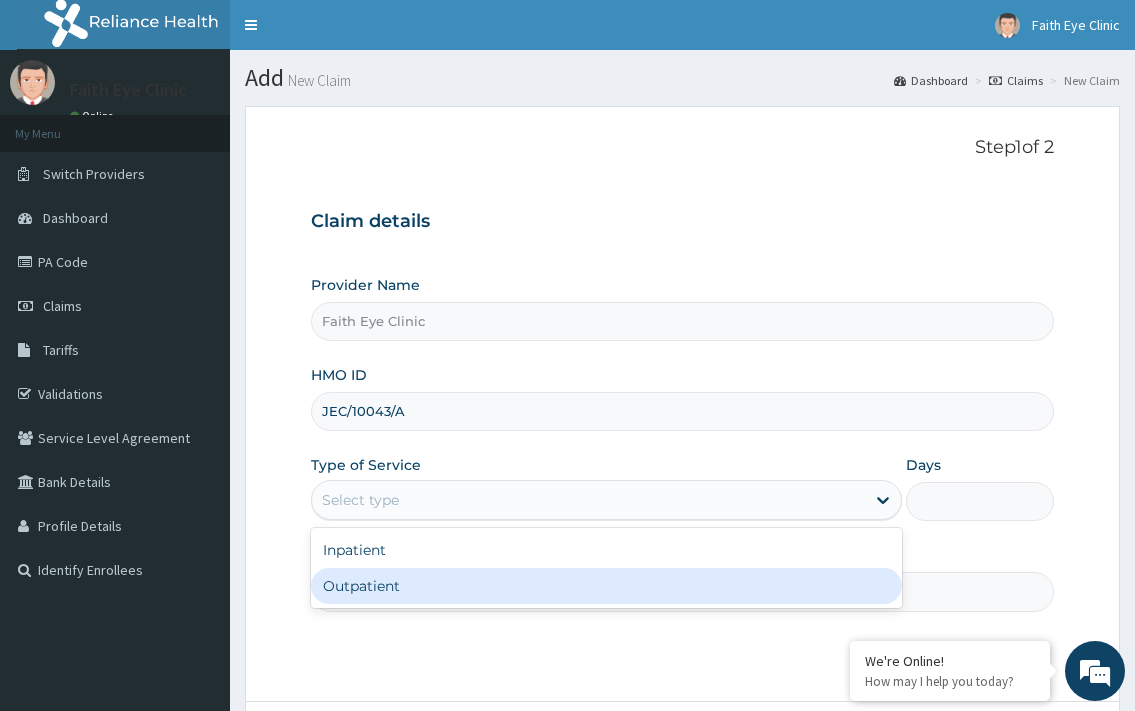 click on "Outpatient" at bounding box center (606, 586) 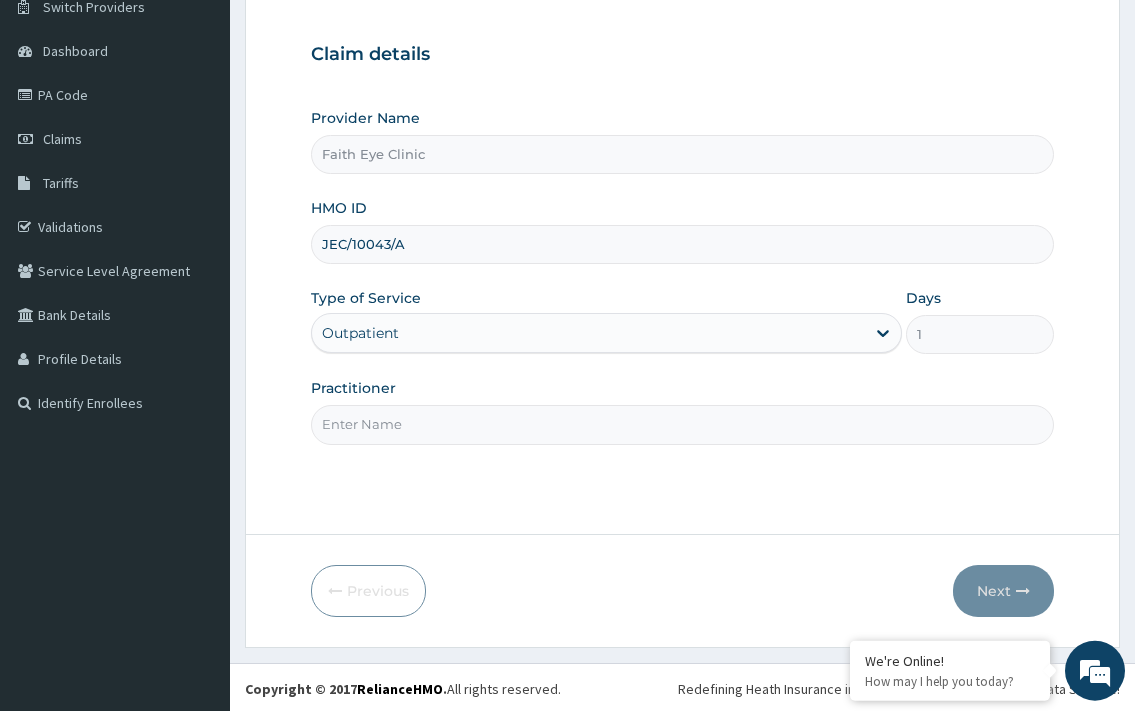 scroll, scrollTop: 170, scrollLeft: 0, axis: vertical 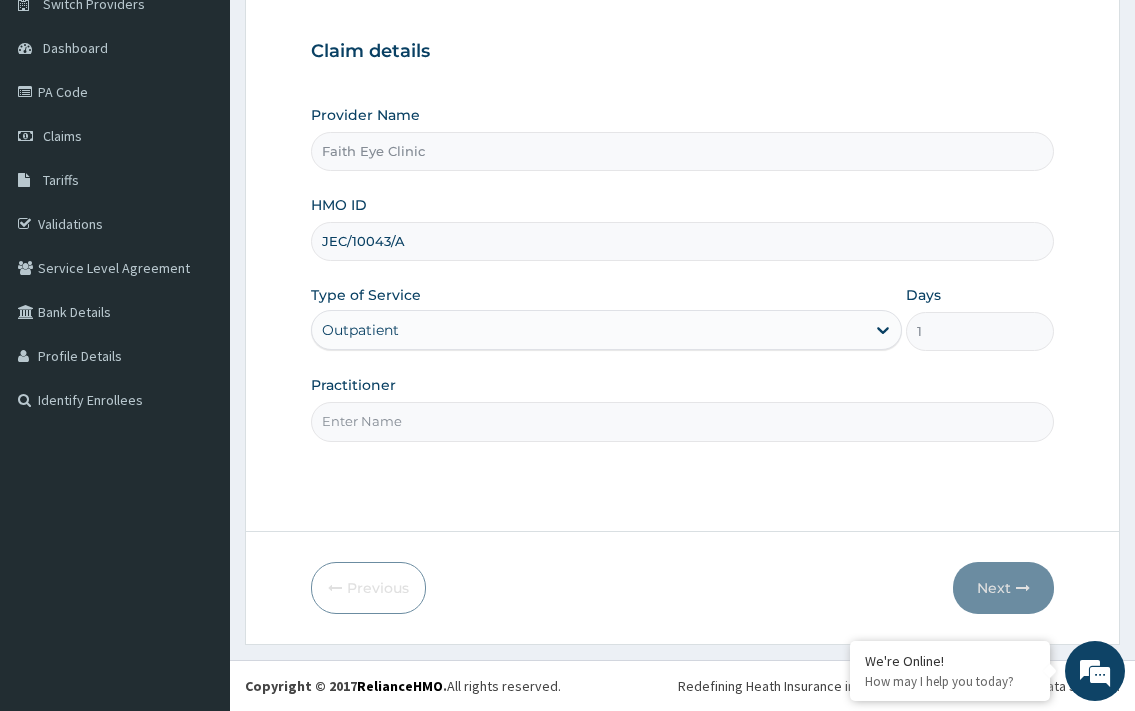 click on "Practitioner" at bounding box center [682, 421] 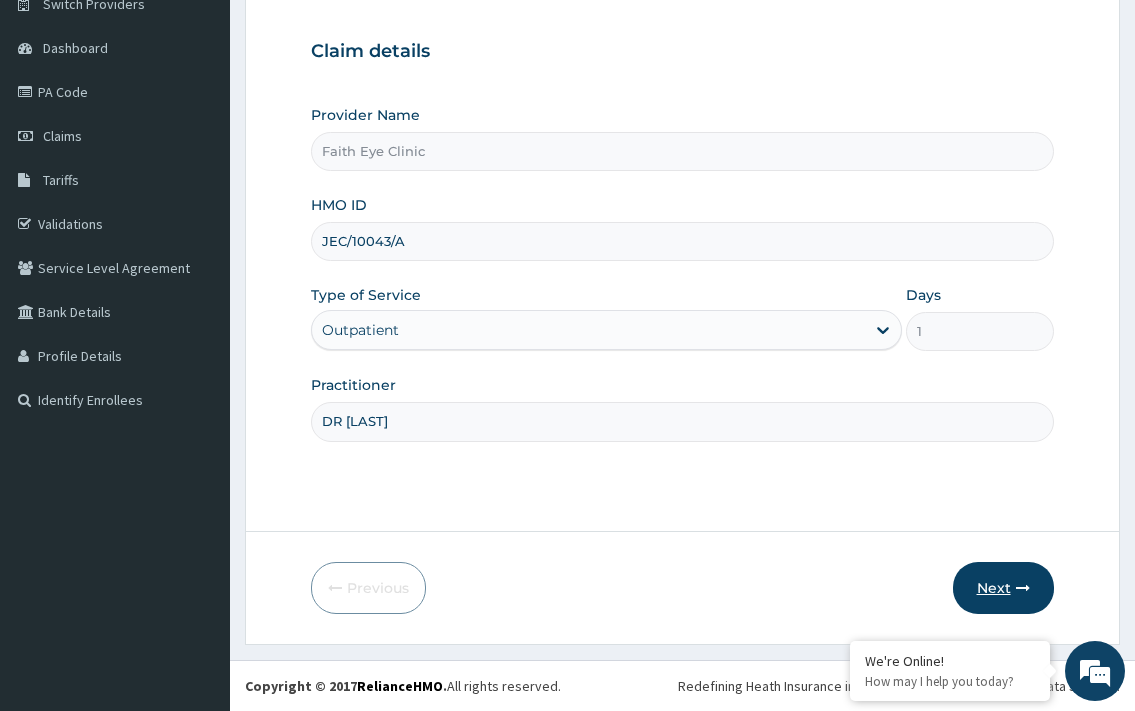 type on "DR [LAST]" 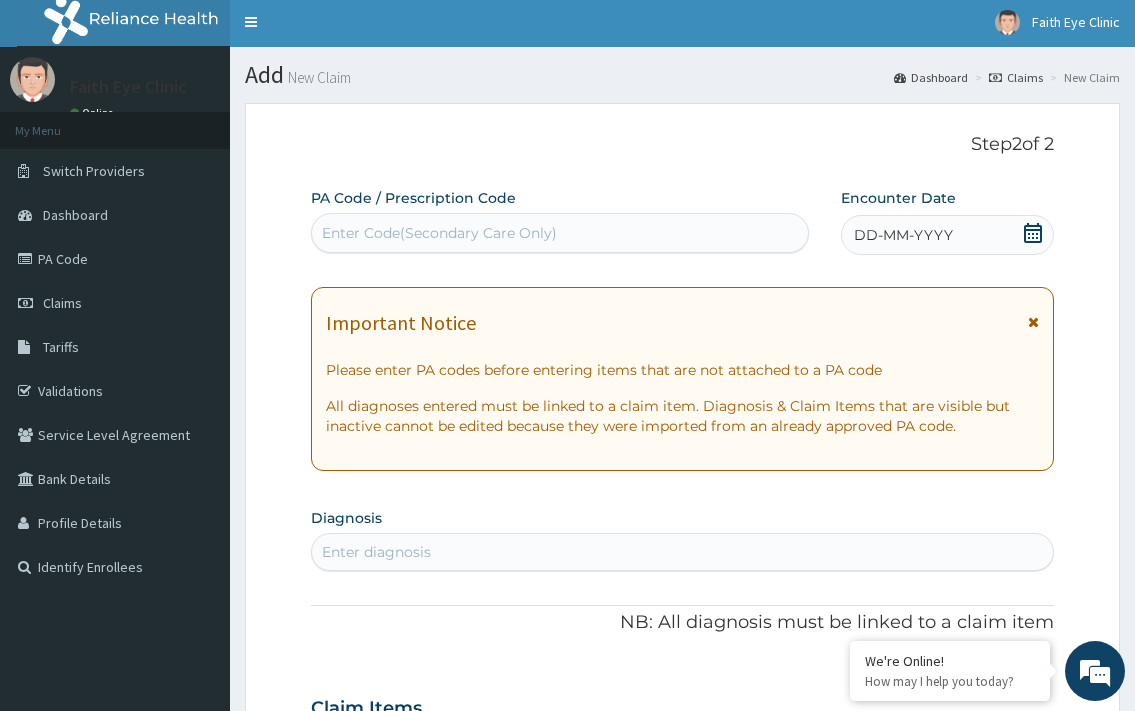 scroll, scrollTop: 0, scrollLeft: 0, axis: both 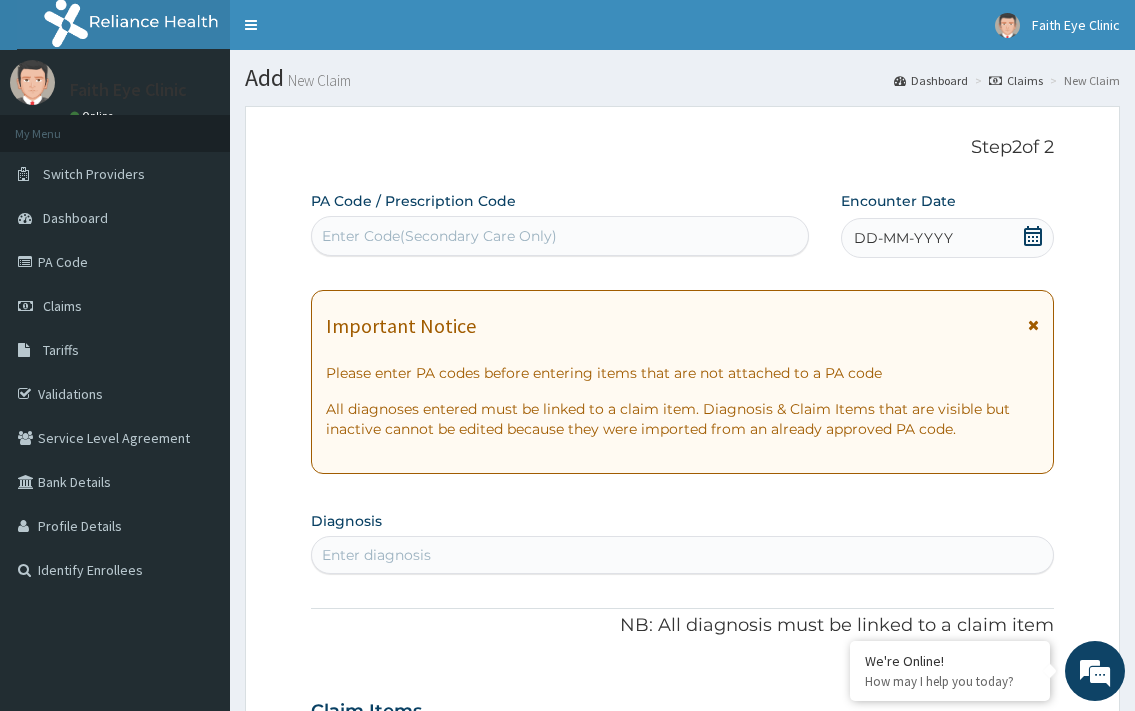 click on "Enter Code(Secondary Care Only)" at bounding box center [559, 236] 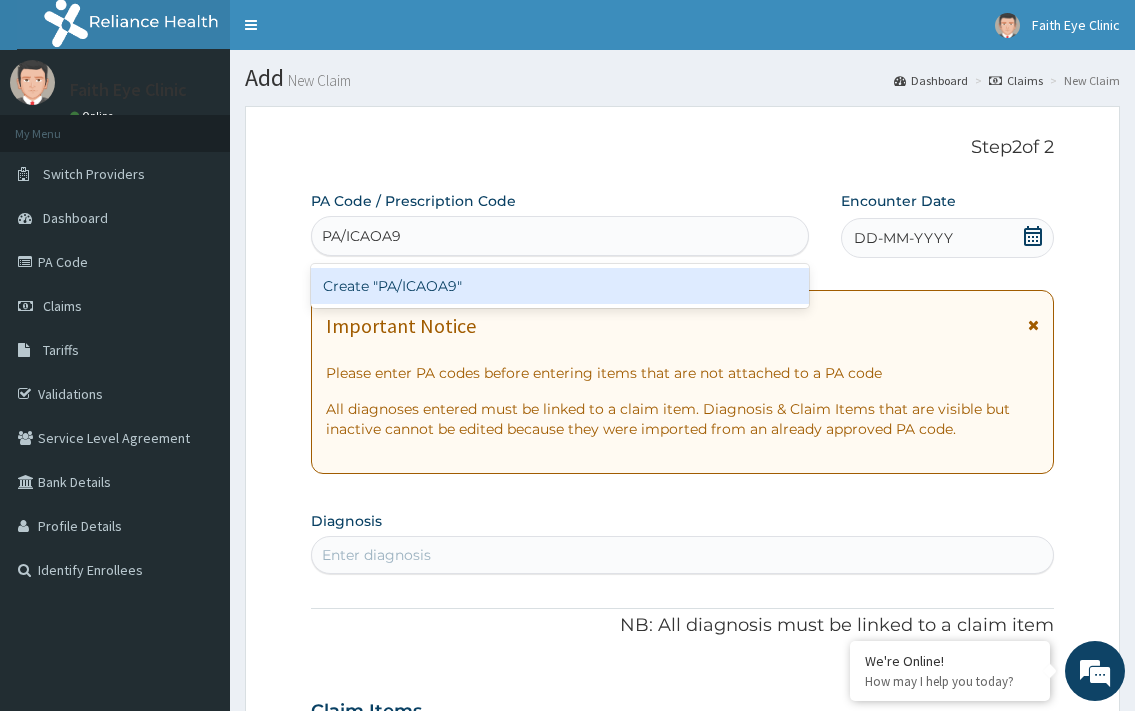 type on "PA/ICAOA9" 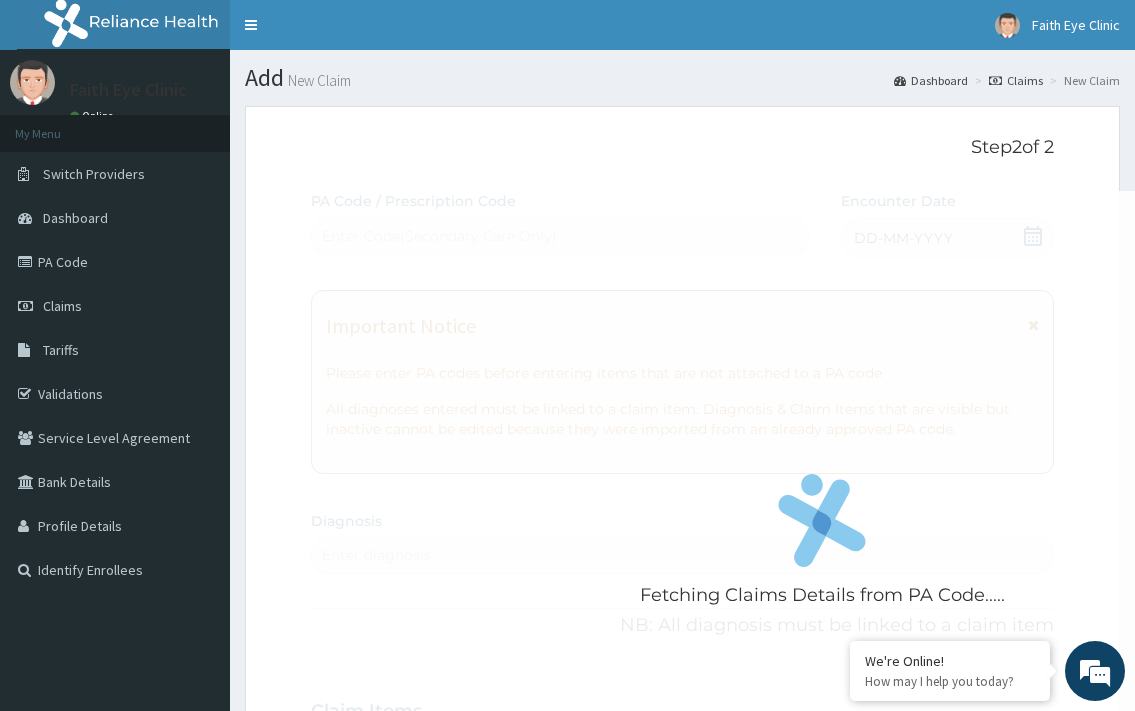 click on "Fetching Claims Details from PA Code..... PA Code / Prescription Code Enter Code(Secondary Care Only) Encounter Date DD-MM-YYYY Important Notice Please enter PA codes before entering items that are not attached to a PA code   All diagnoses entered must be linked to a claim item. Diagnosis & Claim Items that are visible but inactive cannot be edited because they were imported from an already approved PA code. Diagnosis Enter diagnosis NB: All diagnosis must be linked to a claim item Claim Items No claim item Types Select Type Item Select Item Pair Diagnosis Select Diagnosis Unit Price 0 Add Comment" at bounding box center (682, 708) 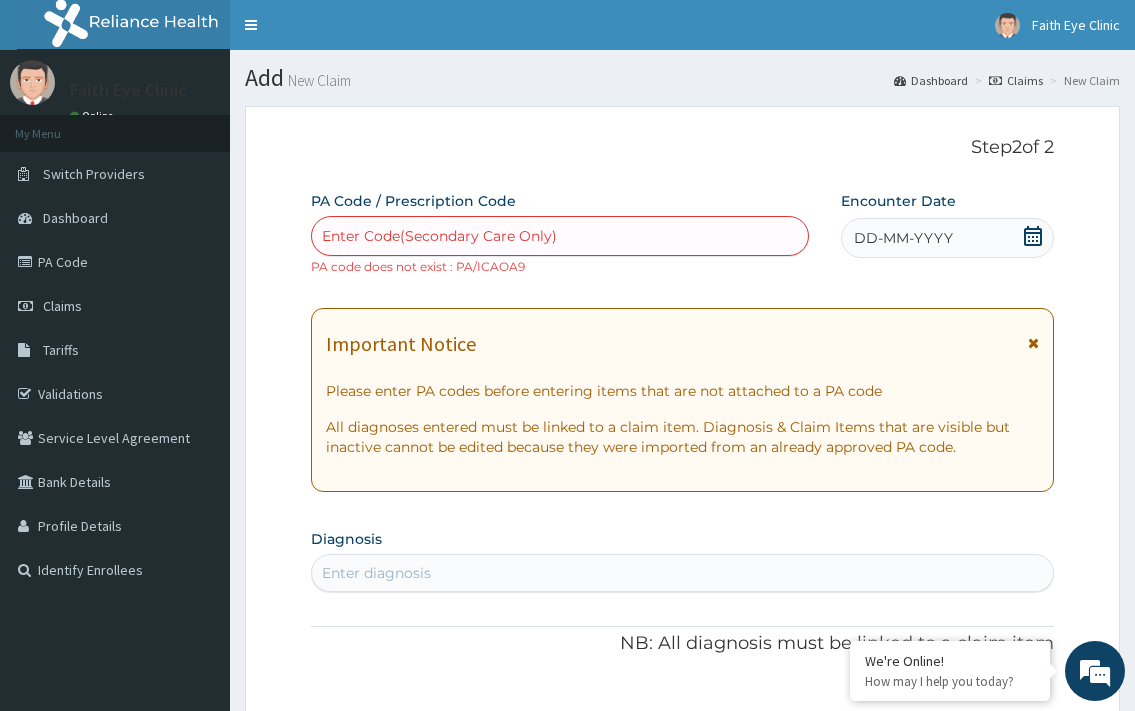 click on "Enter Code(Secondary Care Only)" at bounding box center [439, 236] 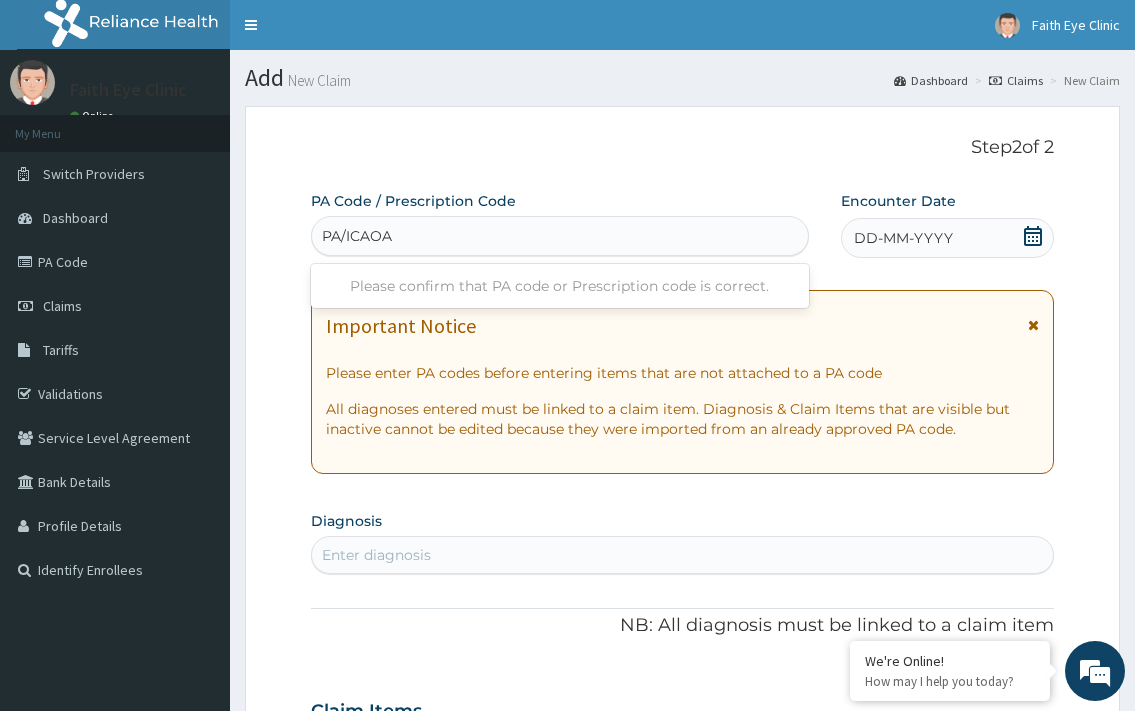 type on "PA/ICAOA9" 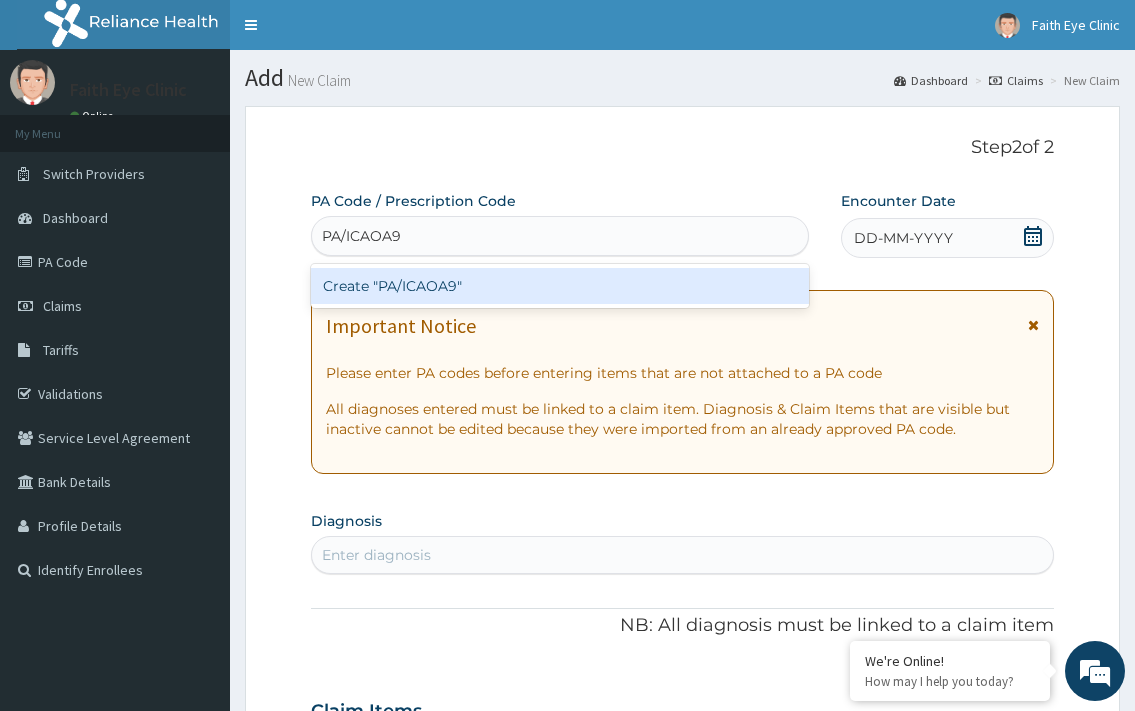 click on "Create "PA/ICAOA9"" at bounding box center [559, 286] 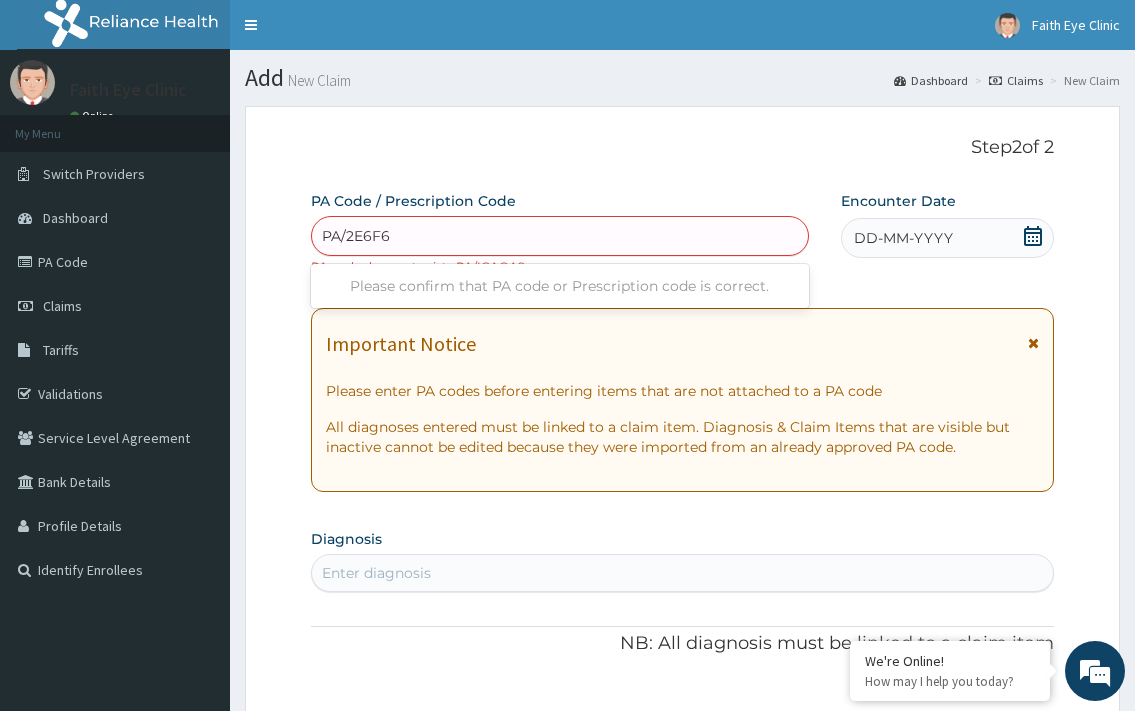 type on "PA/2E6F60" 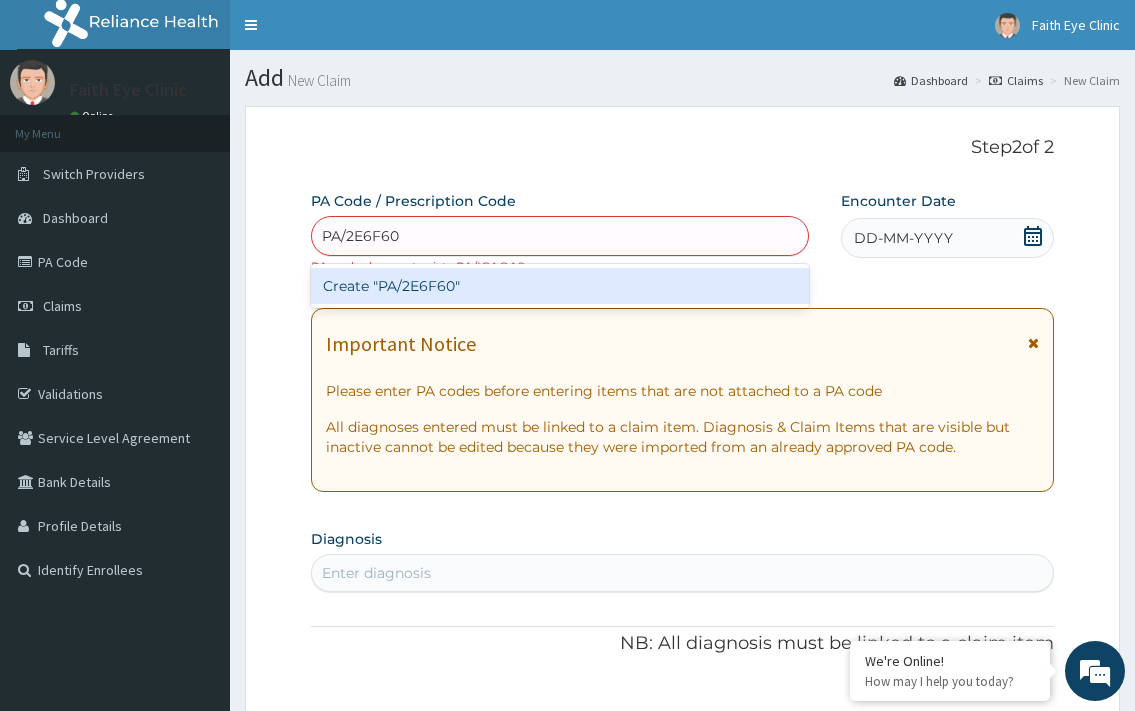 click on "Create "PA/2E6F60"" at bounding box center [559, 286] 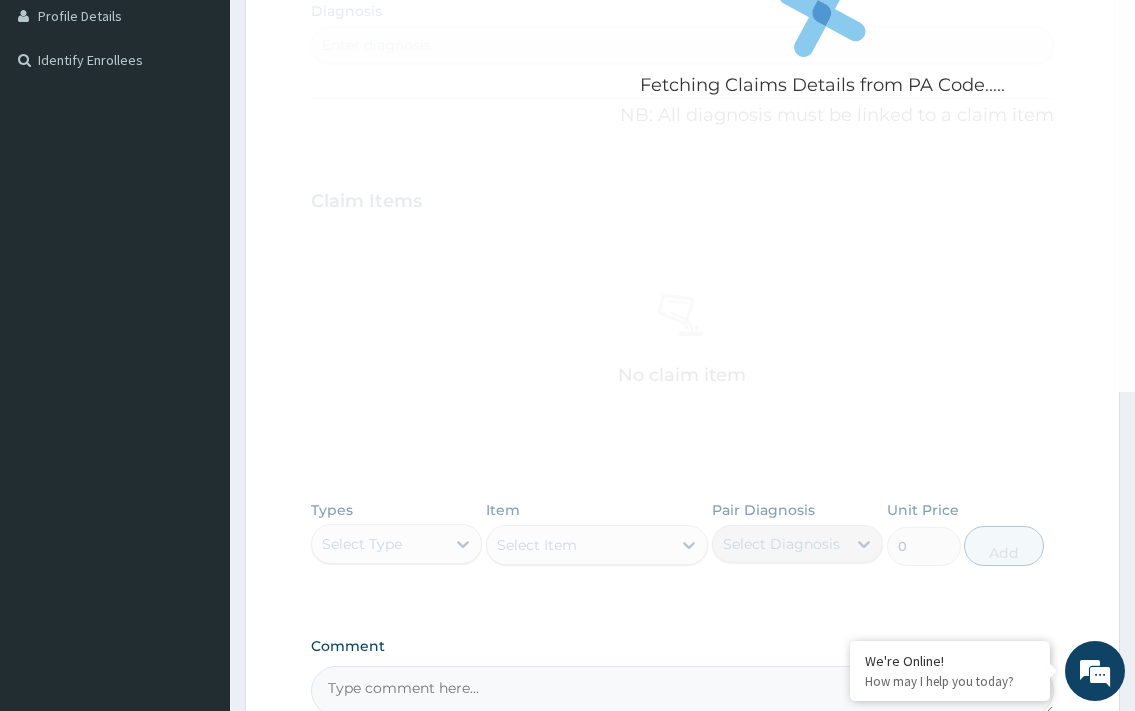 scroll, scrollTop: 725, scrollLeft: 0, axis: vertical 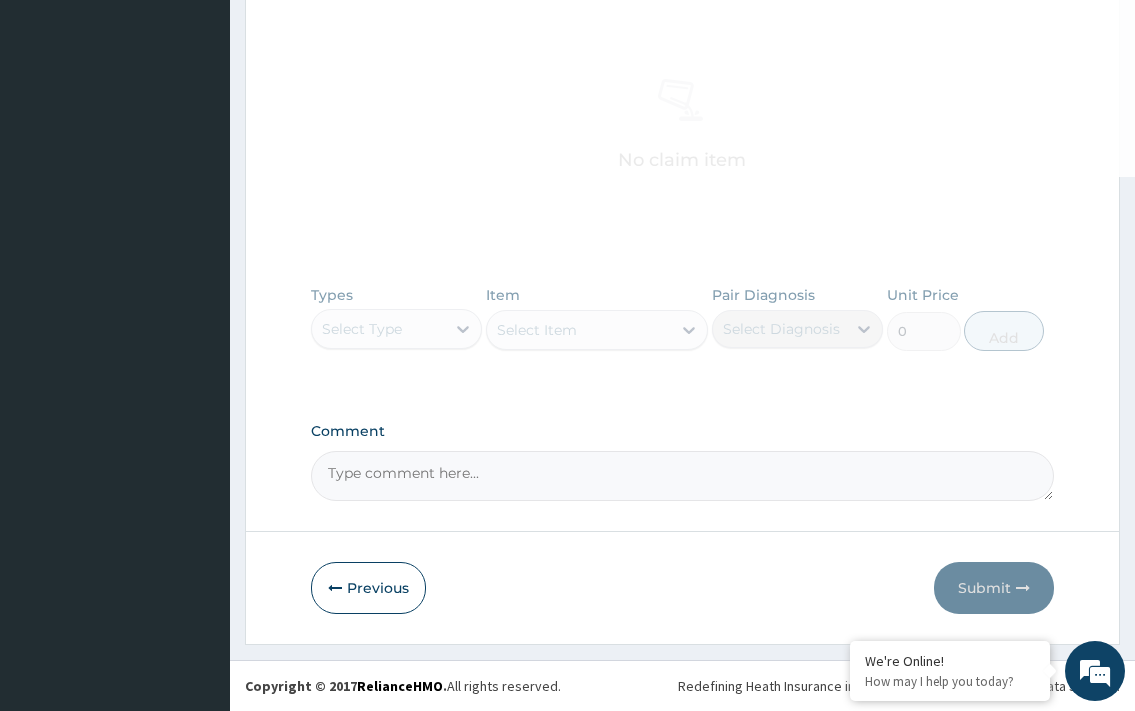 click on "Types Select Type Item Select Item Pair Diagnosis Select Diagnosis Unit Price 0 Add" at bounding box center (682, 333) 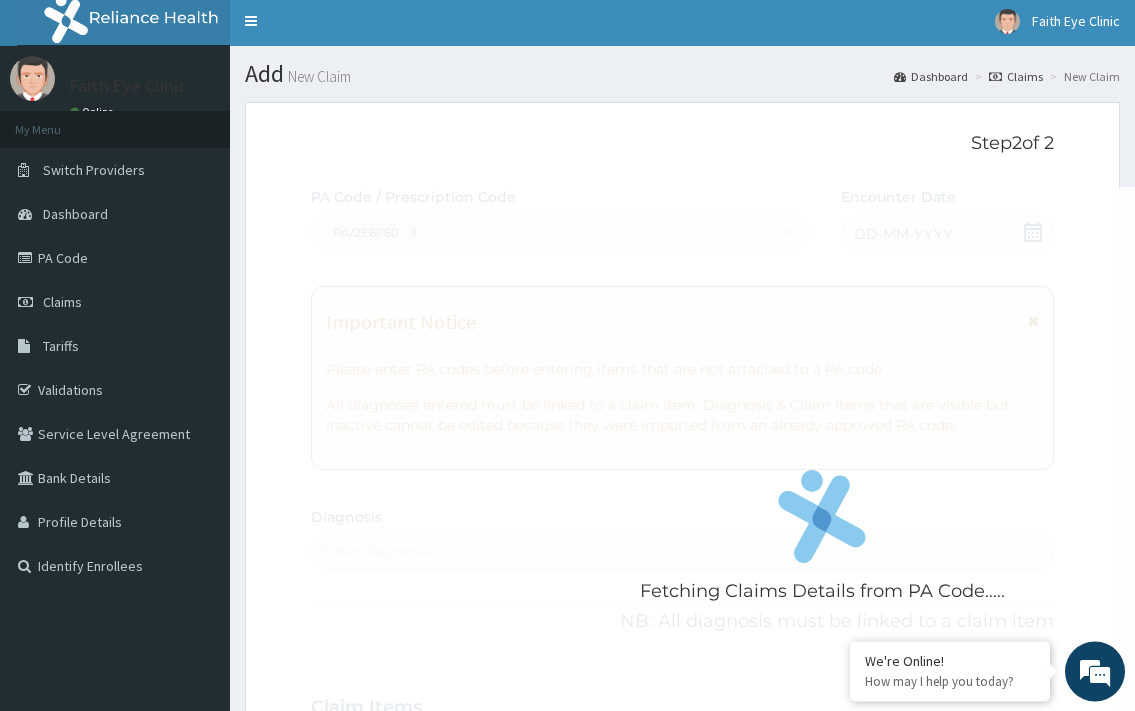 scroll, scrollTop: 0, scrollLeft: 0, axis: both 